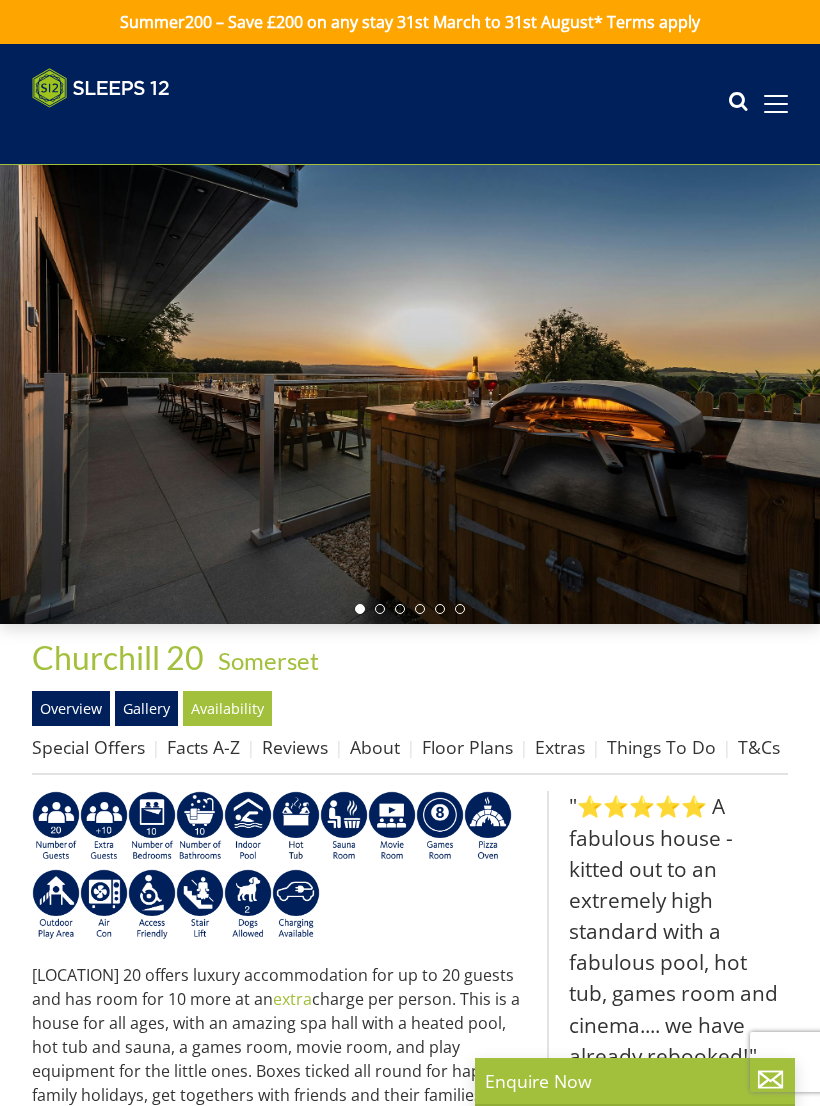 scroll, scrollTop: 0, scrollLeft: 0, axis: both 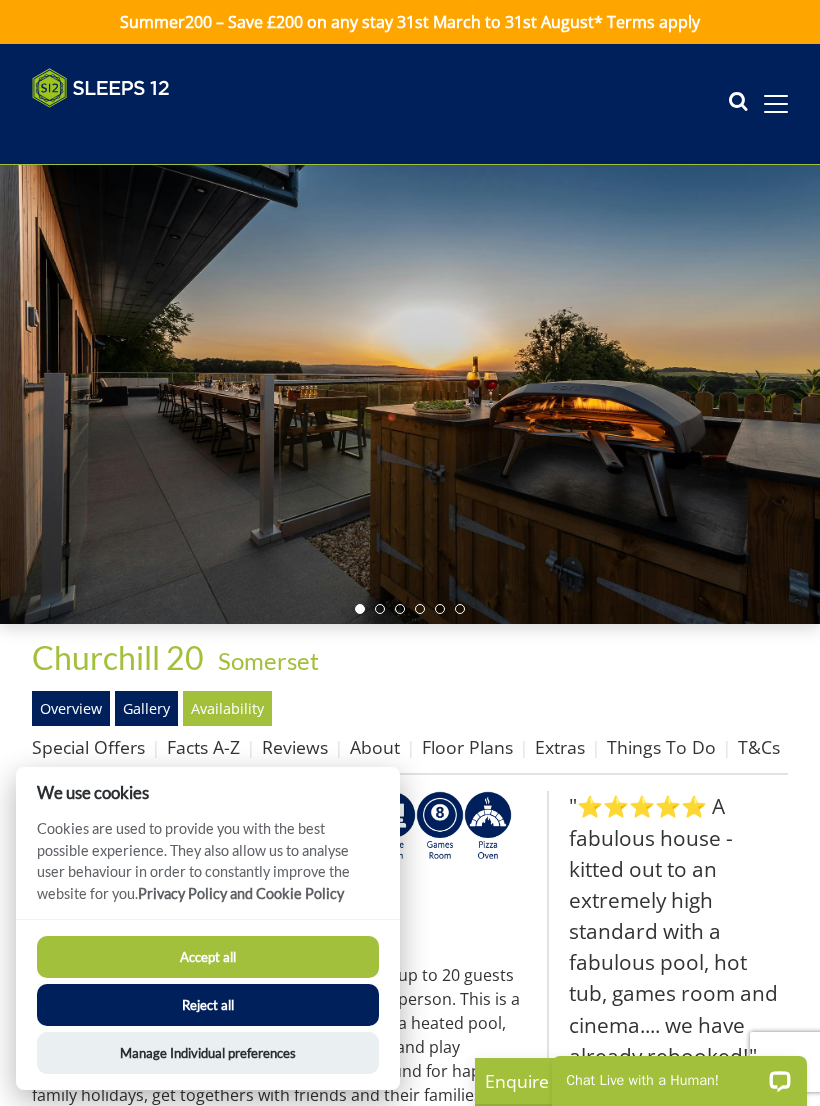 click on "Accept all" at bounding box center (208, 957) 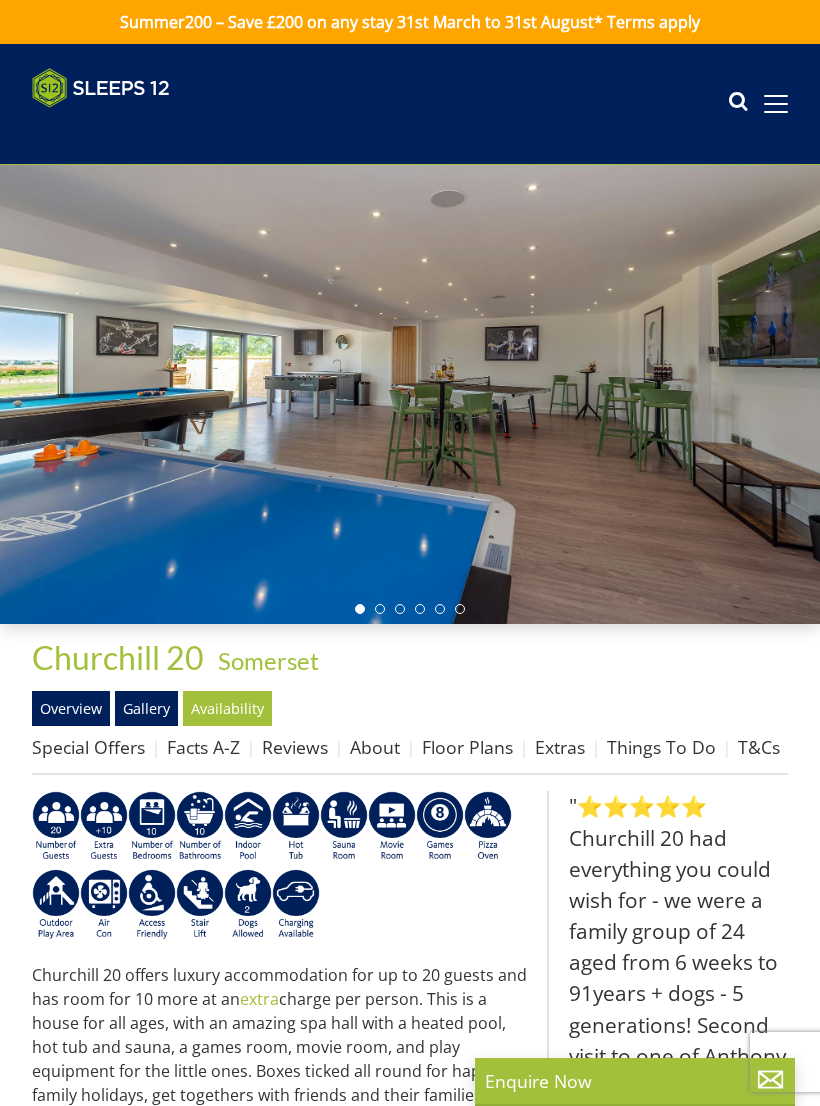scroll, scrollTop: 0, scrollLeft: 0, axis: both 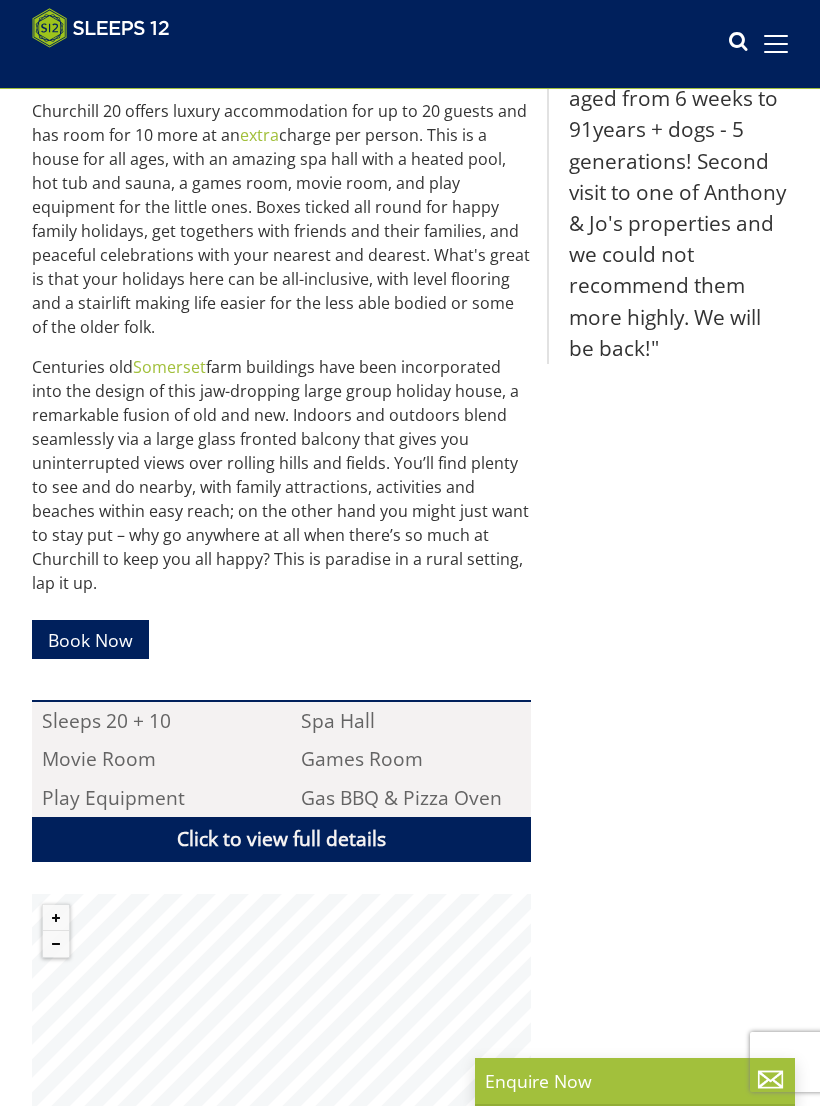 click on "Book Now" at bounding box center (90, 639) 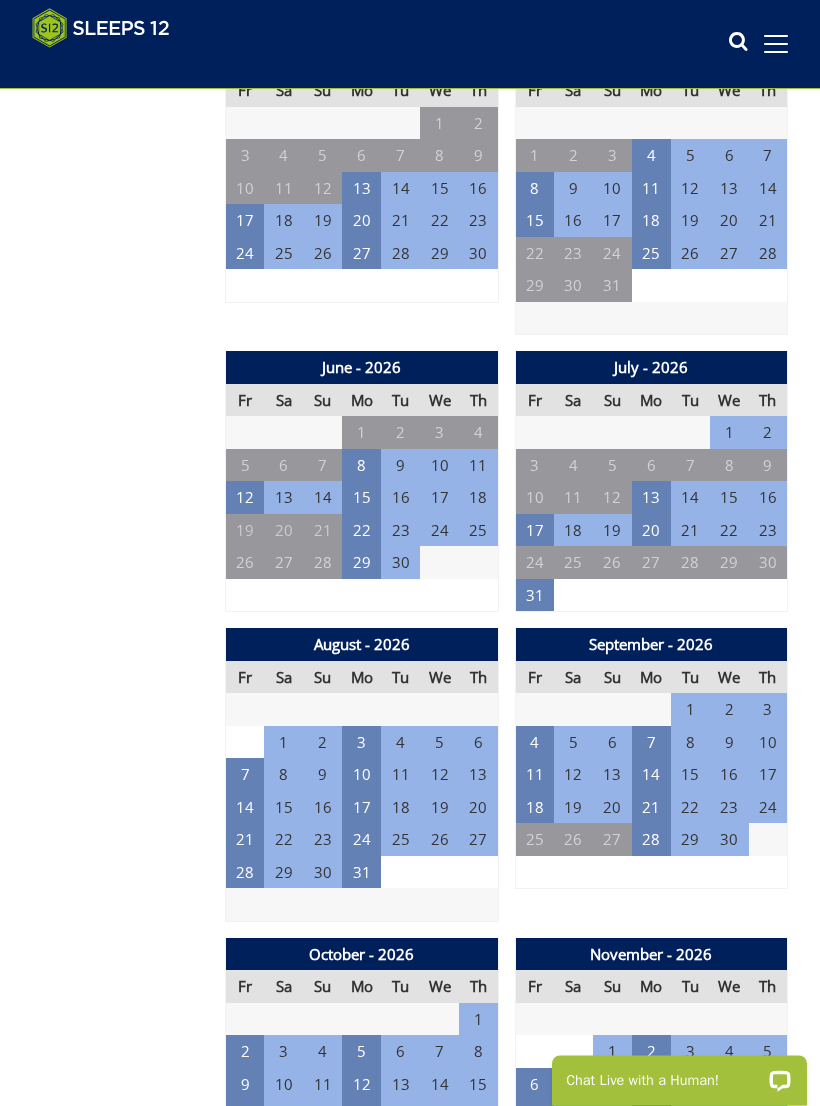 scroll, scrollTop: 1924, scrollLeft: 0, axis: vertical 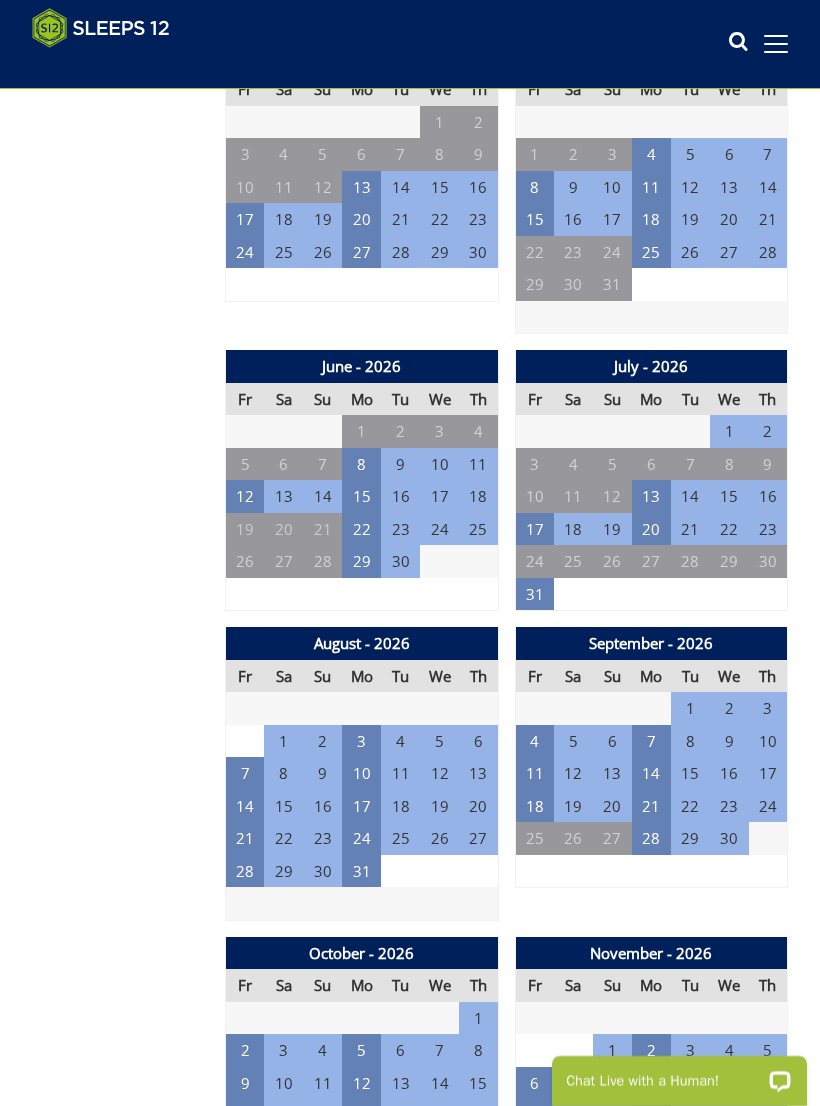 click on "1" at bounding box center [283, 741] 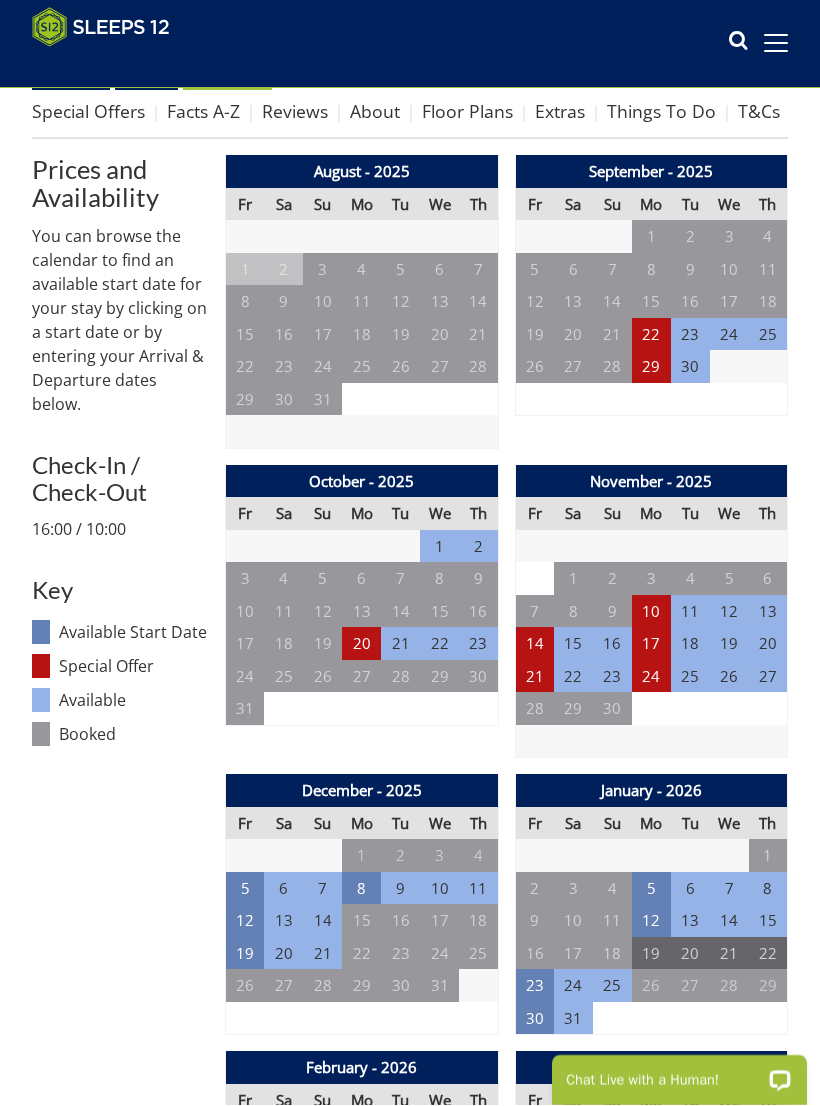scroll, scrollTop: 604, scrollLeft: 0, axis: vertical 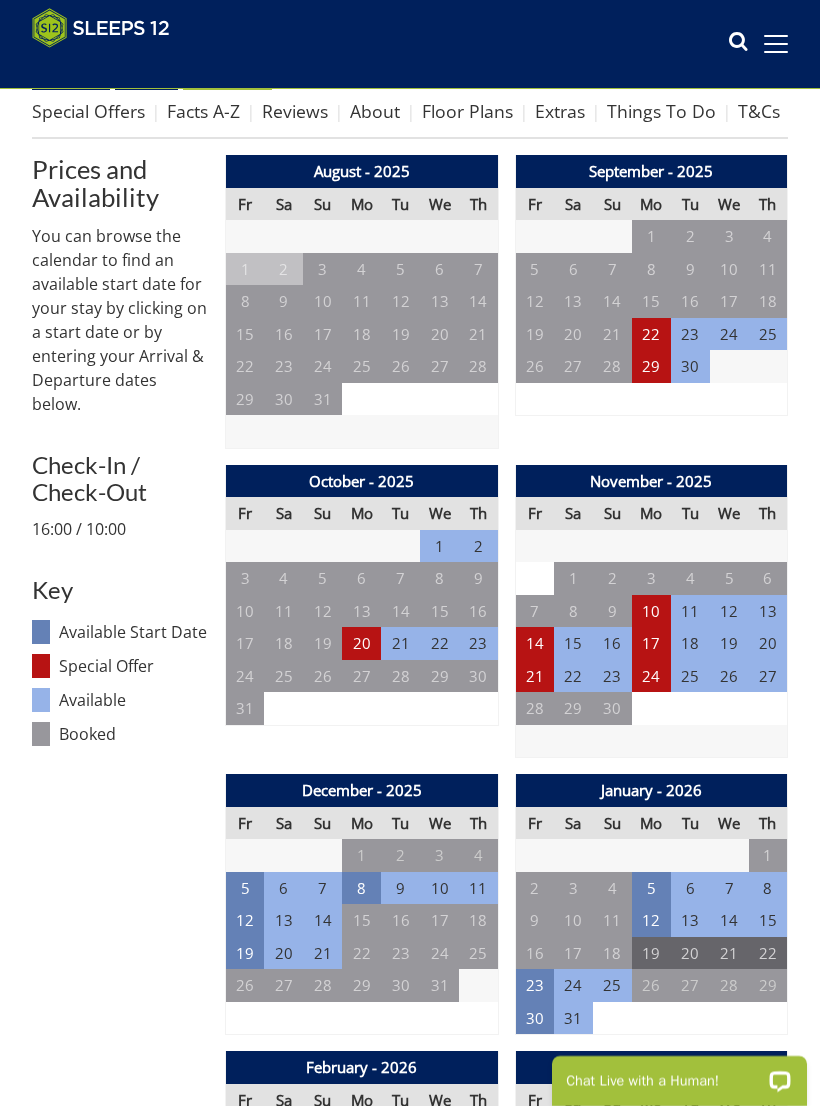 click on "20" at bounding box center (361, 643) 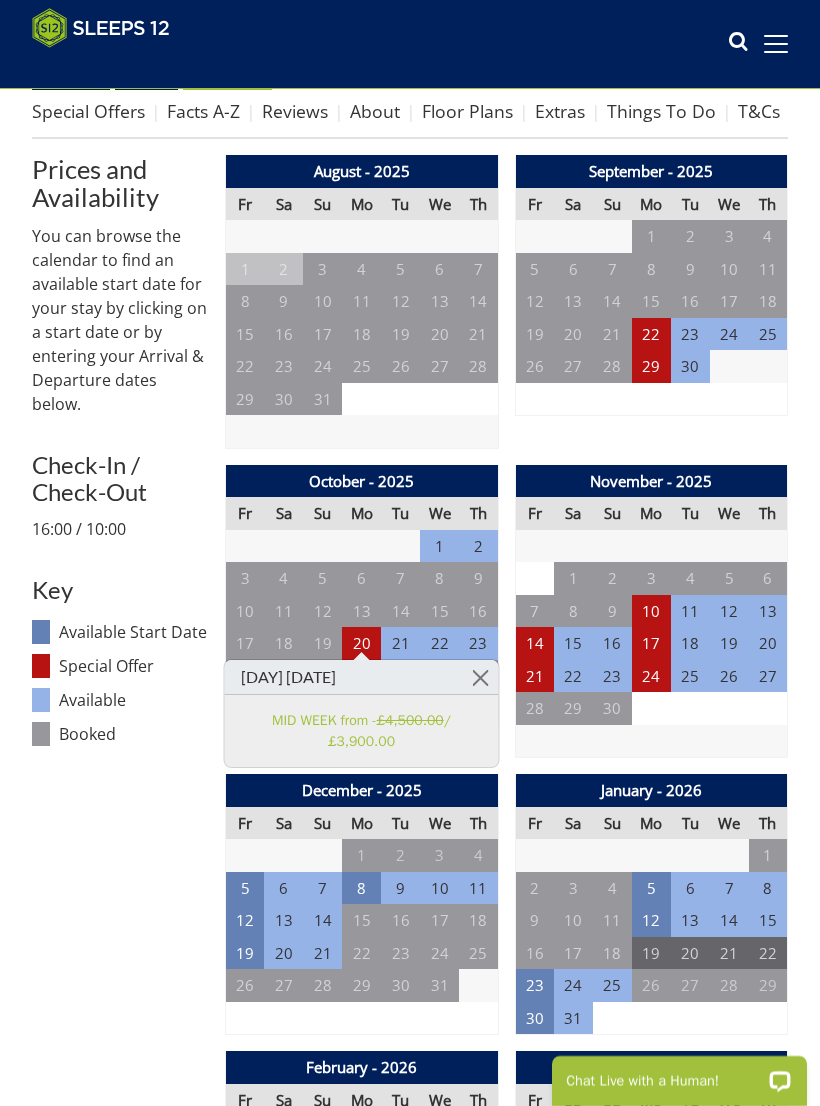 click on "£4,500.00" at bounding box center [410, 720] 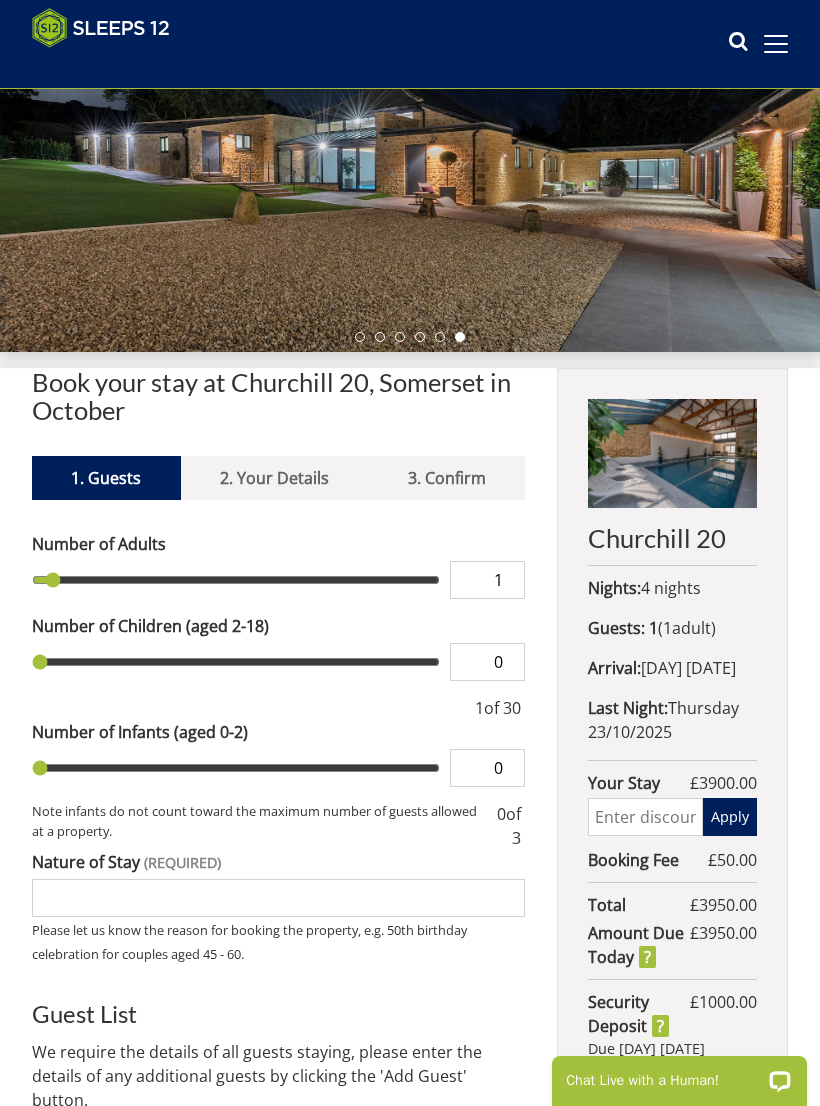 scroll, scrollTop: 238, scrollLeft: 0, axis: vertical 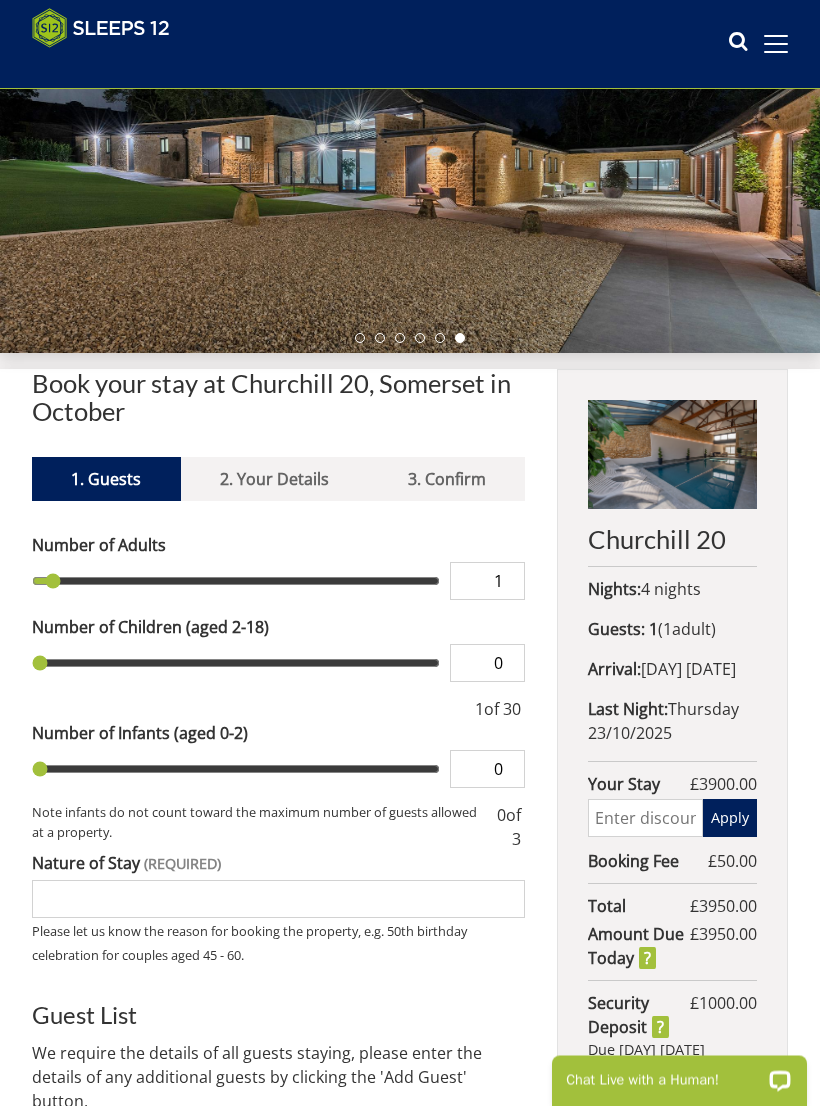 type on "2" 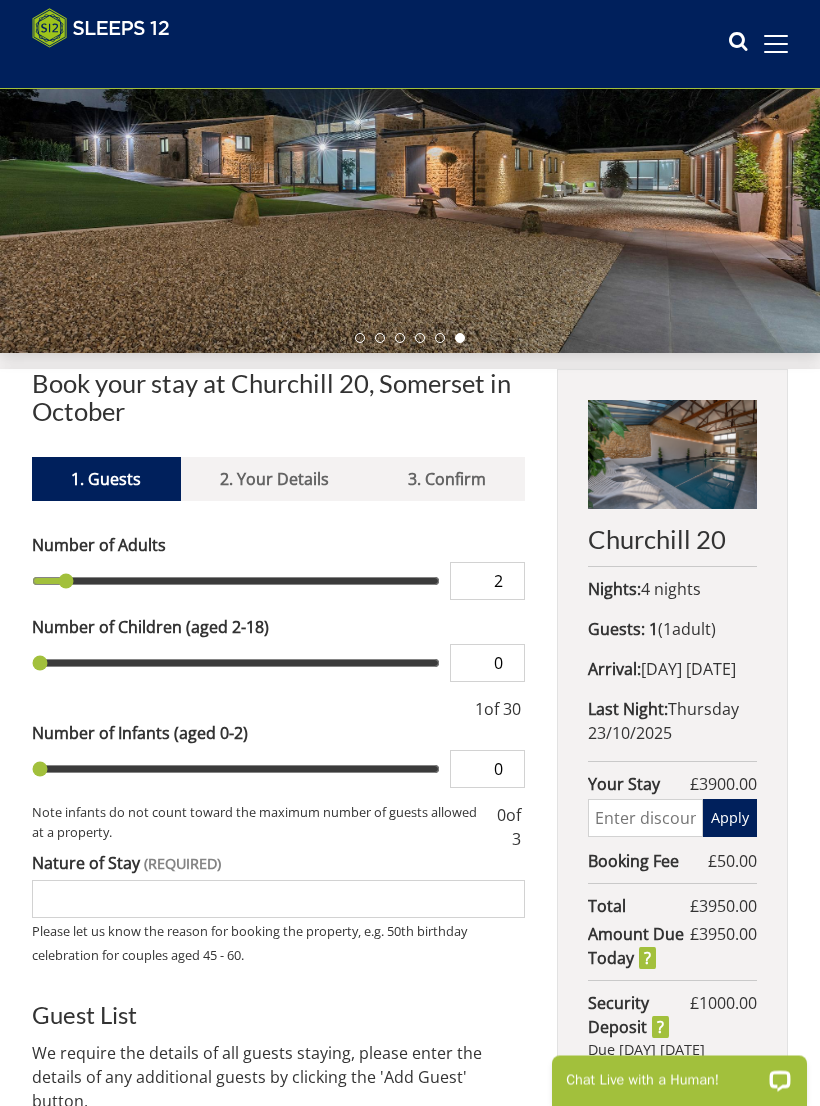 type on "3" 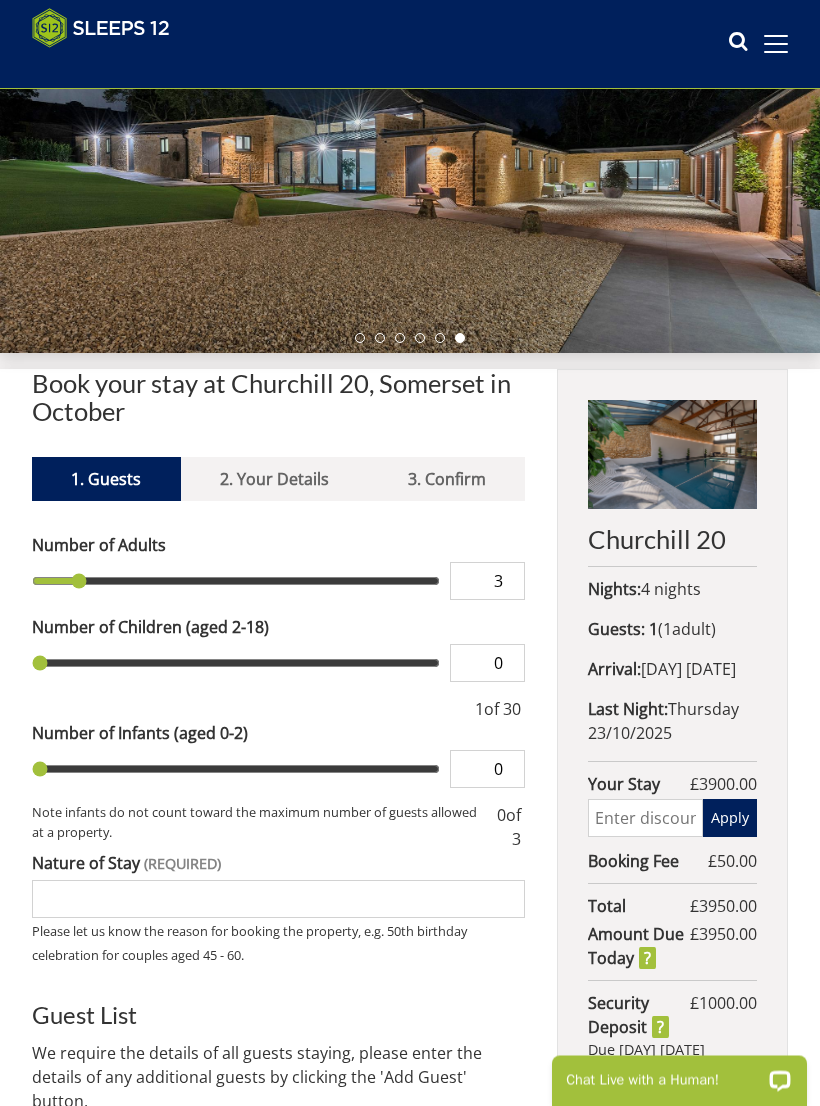 scroll, scrollTop: 239, scrollLeft: 0, axis: vertical 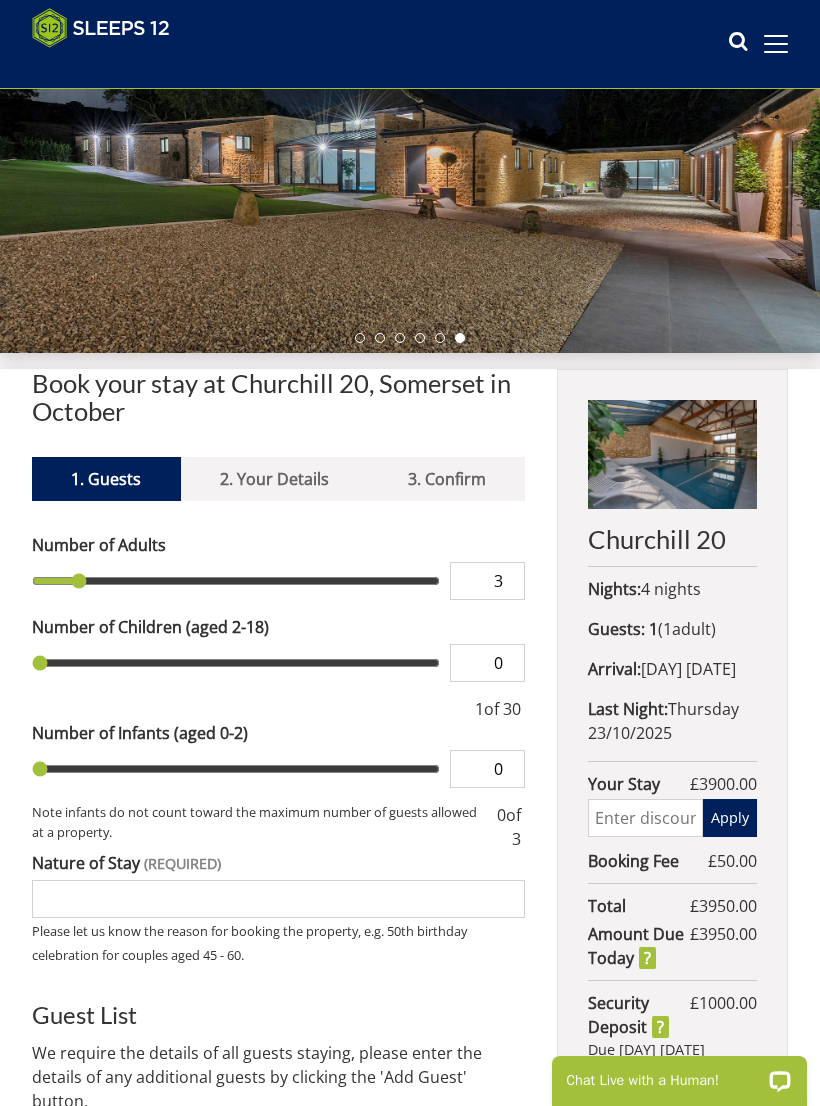 type on "4" 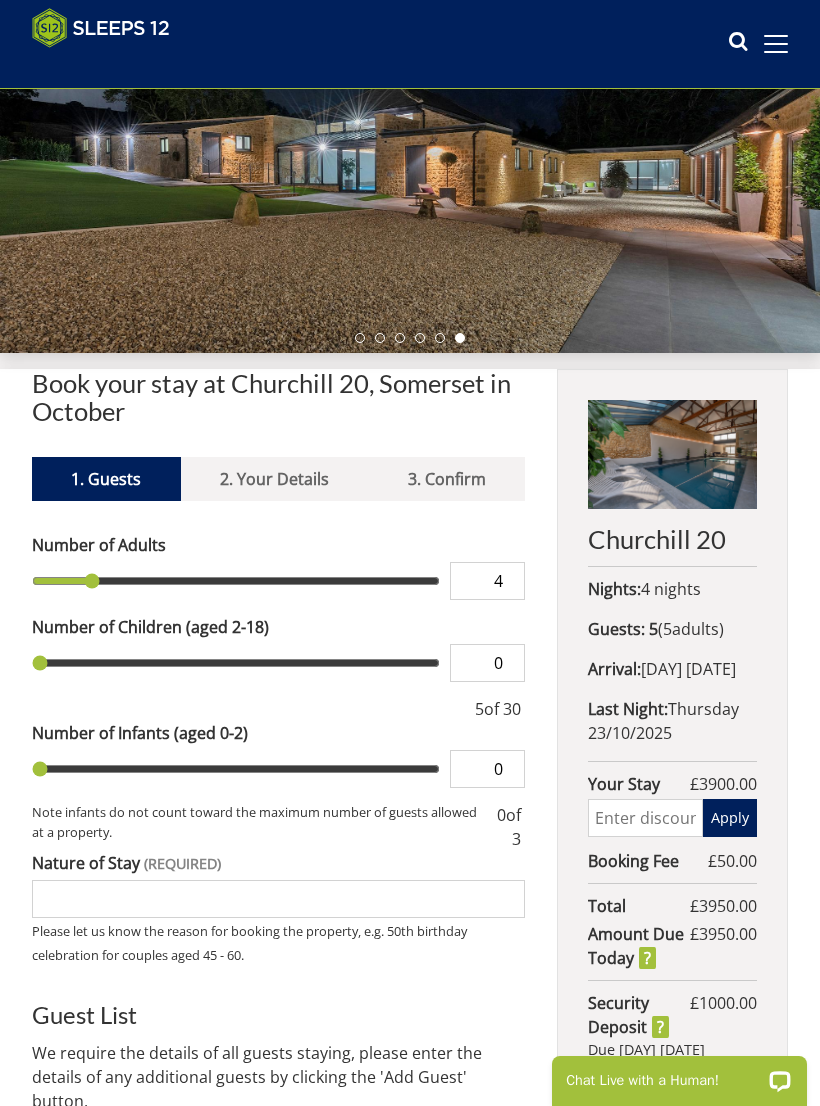 type on "5" 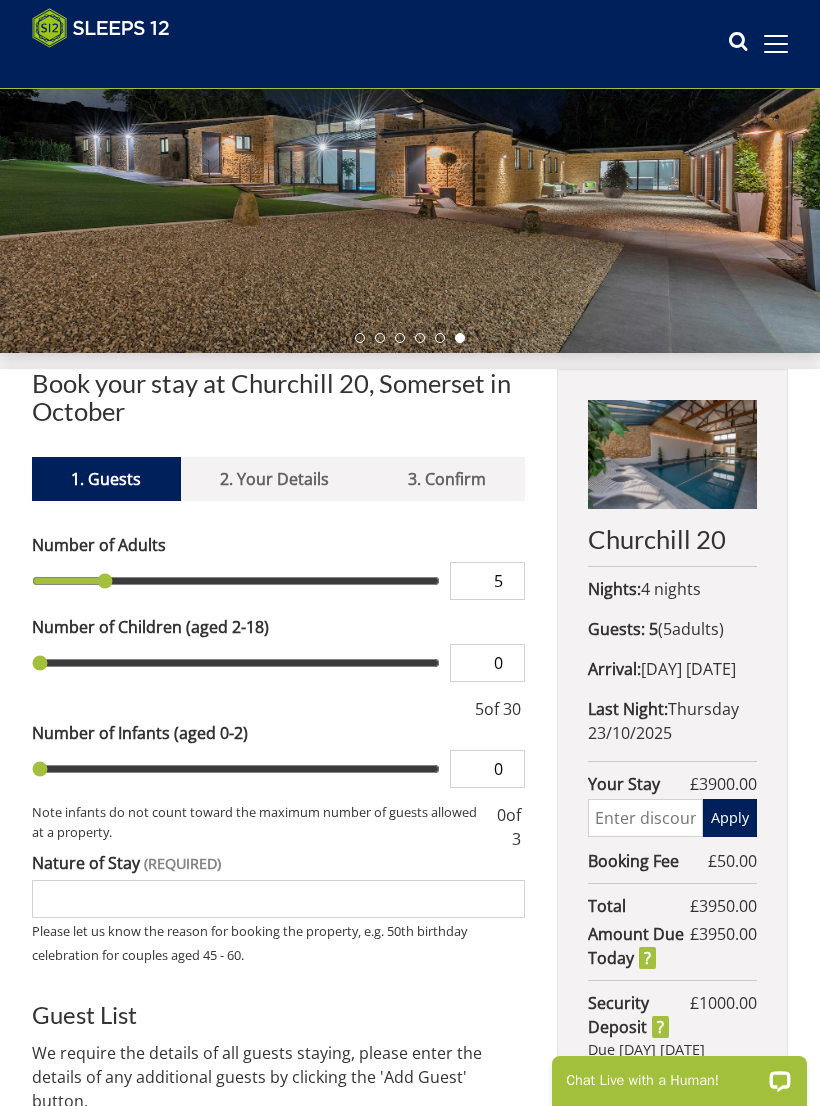 type on "6" 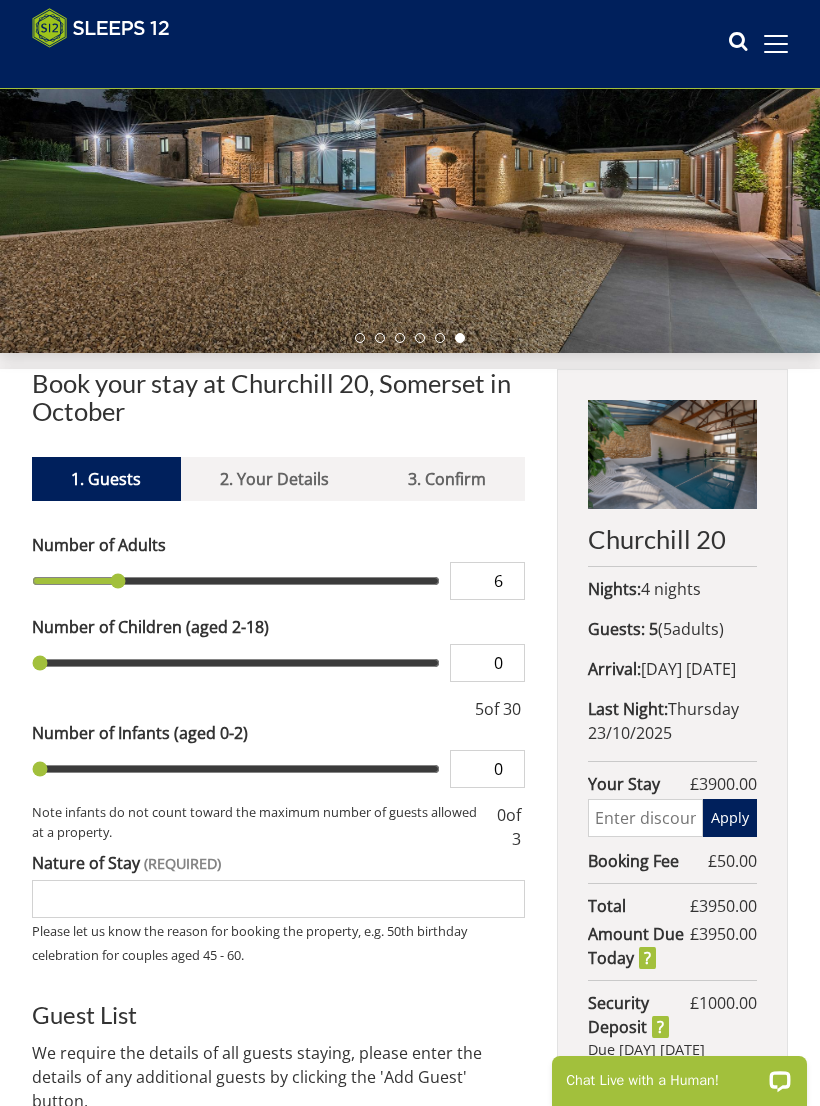 type on "7" 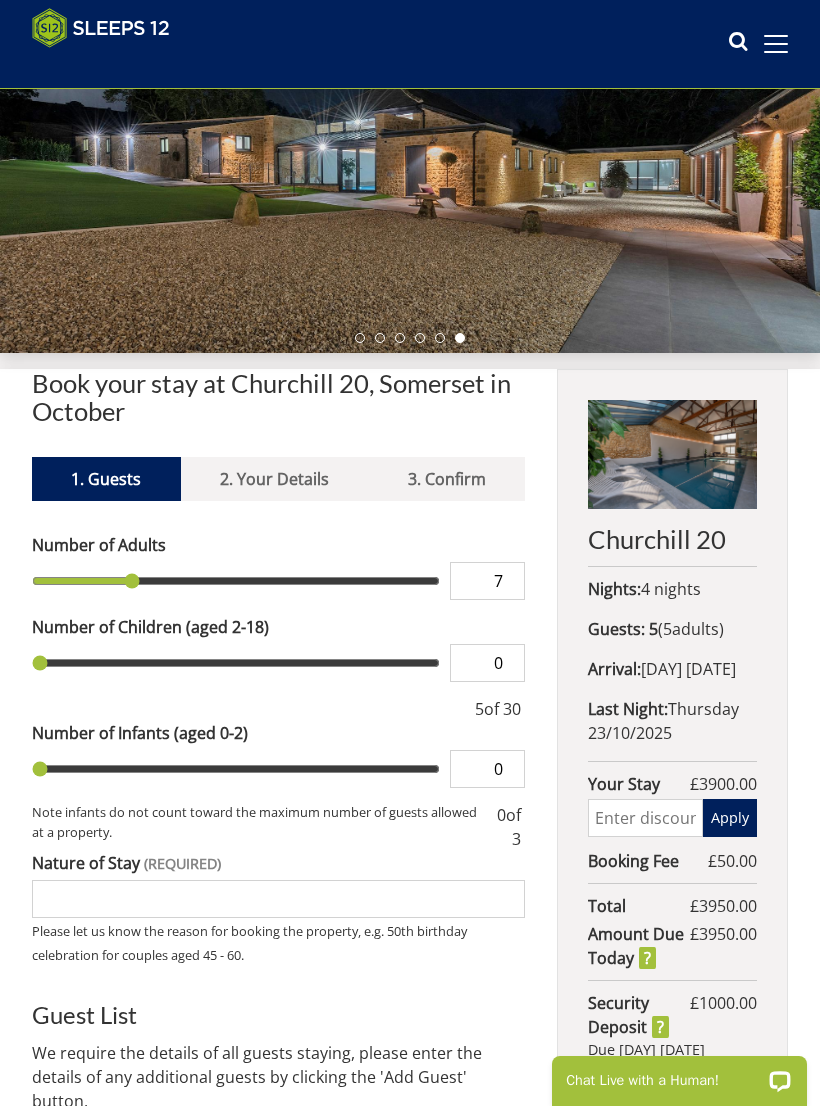 type on "8" 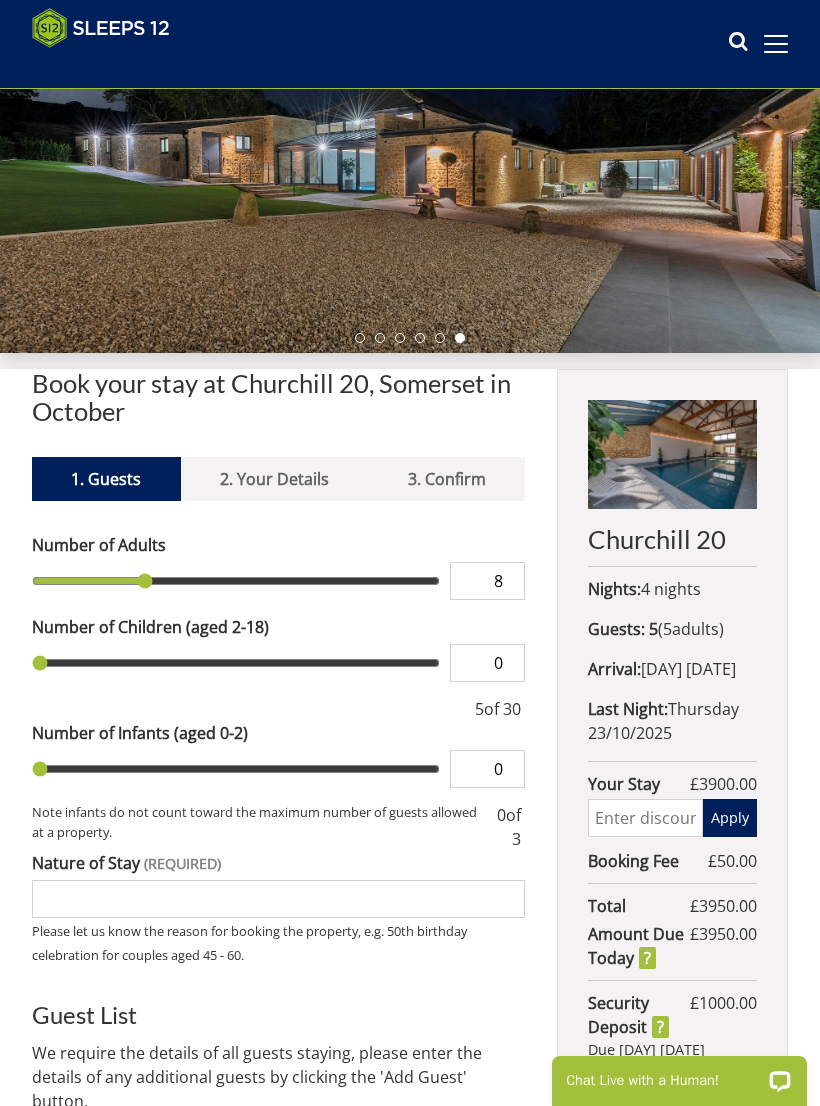 type on "9" 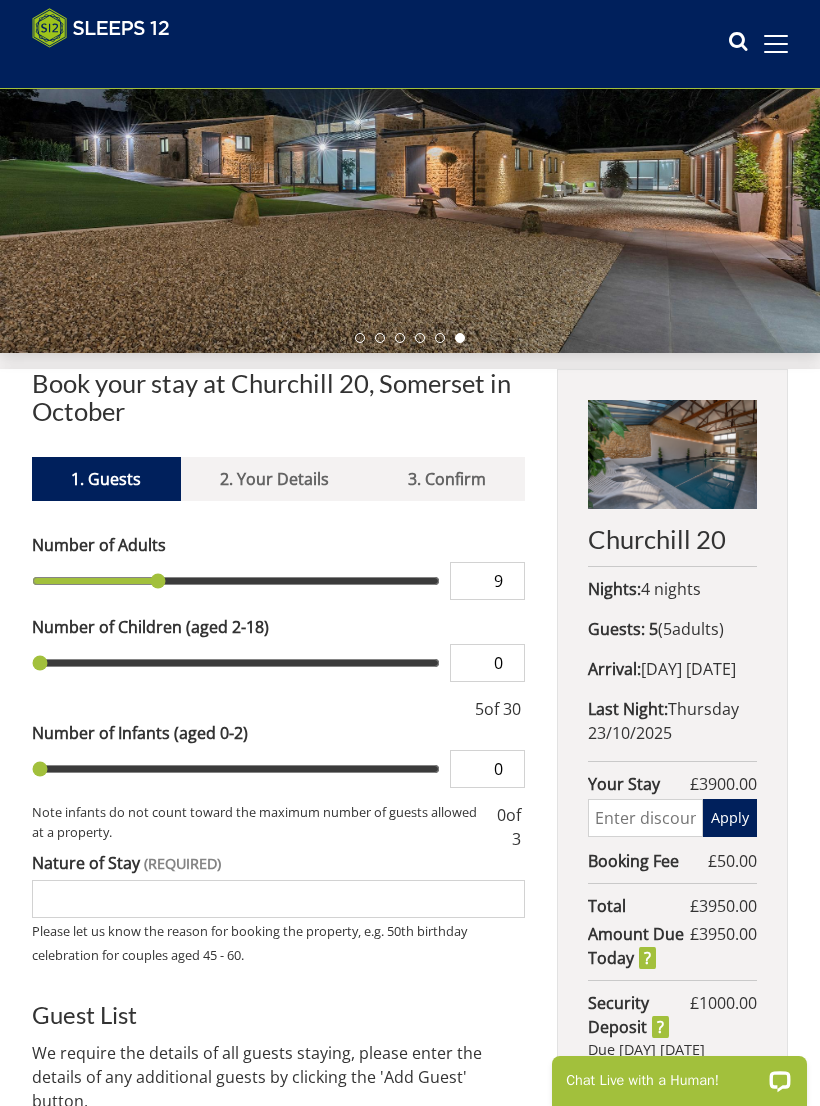 type on "10" 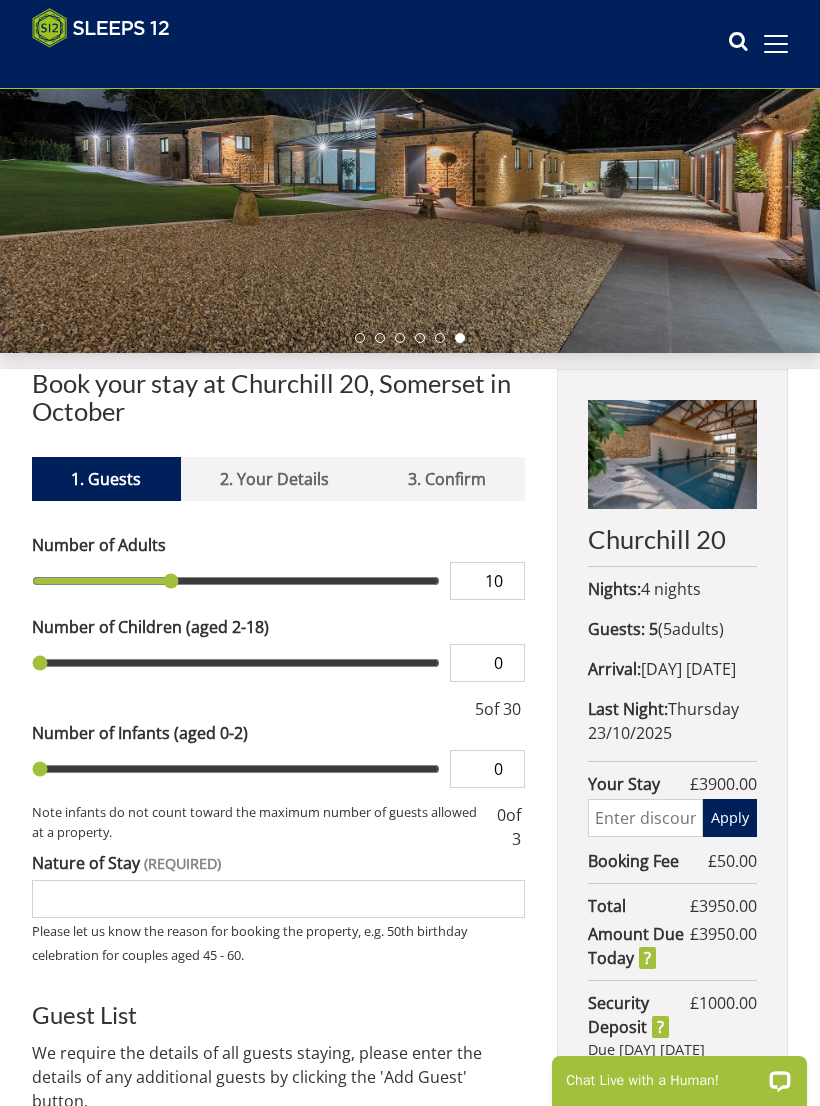 type on "11" 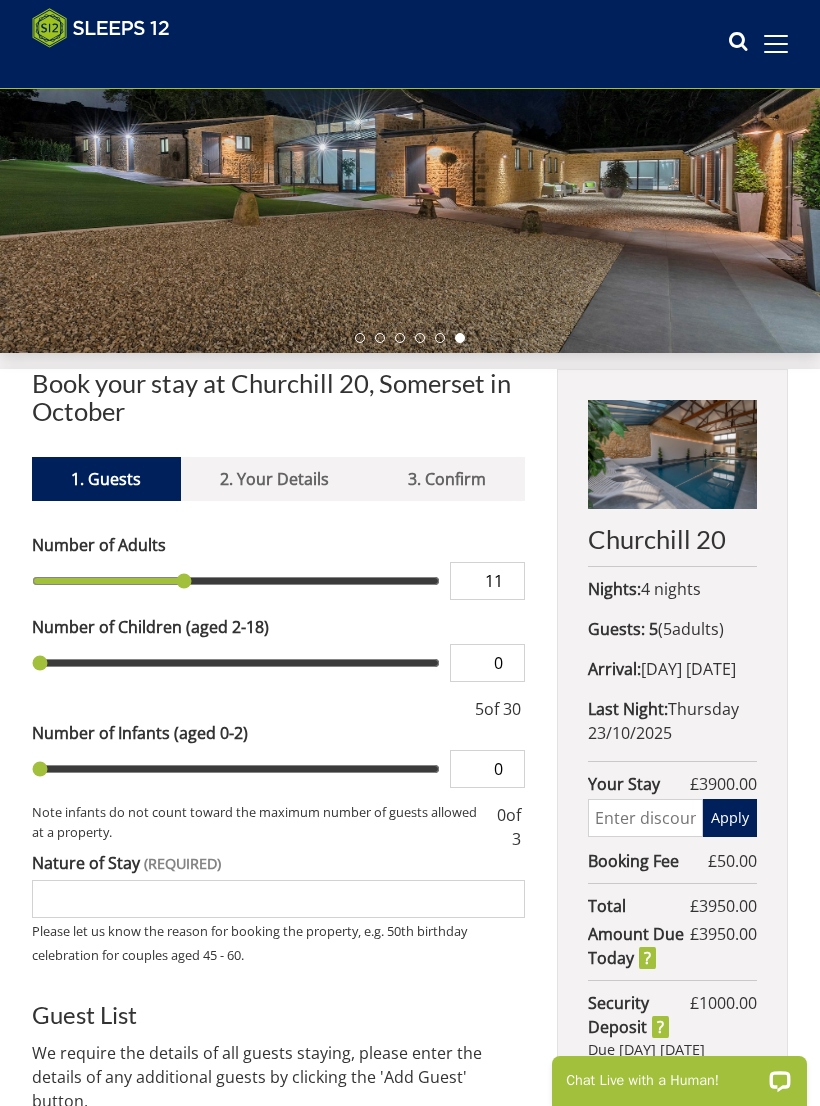 type on "12" 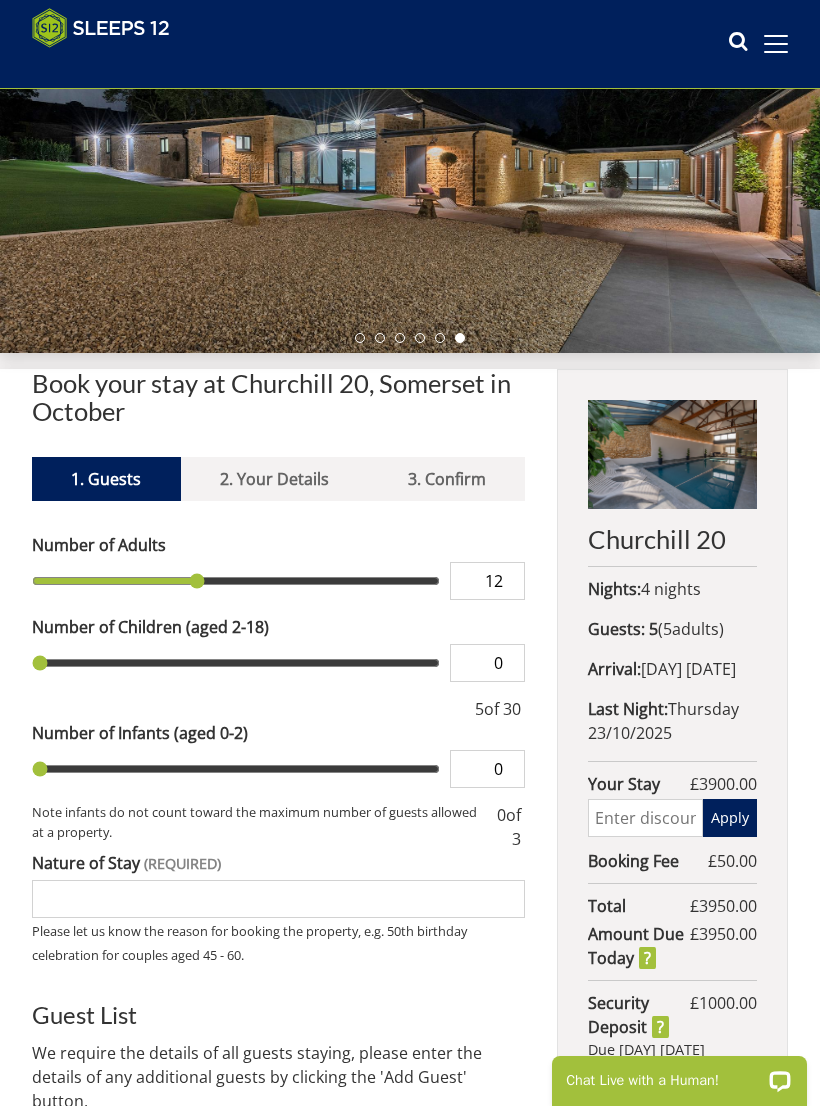type on "13" 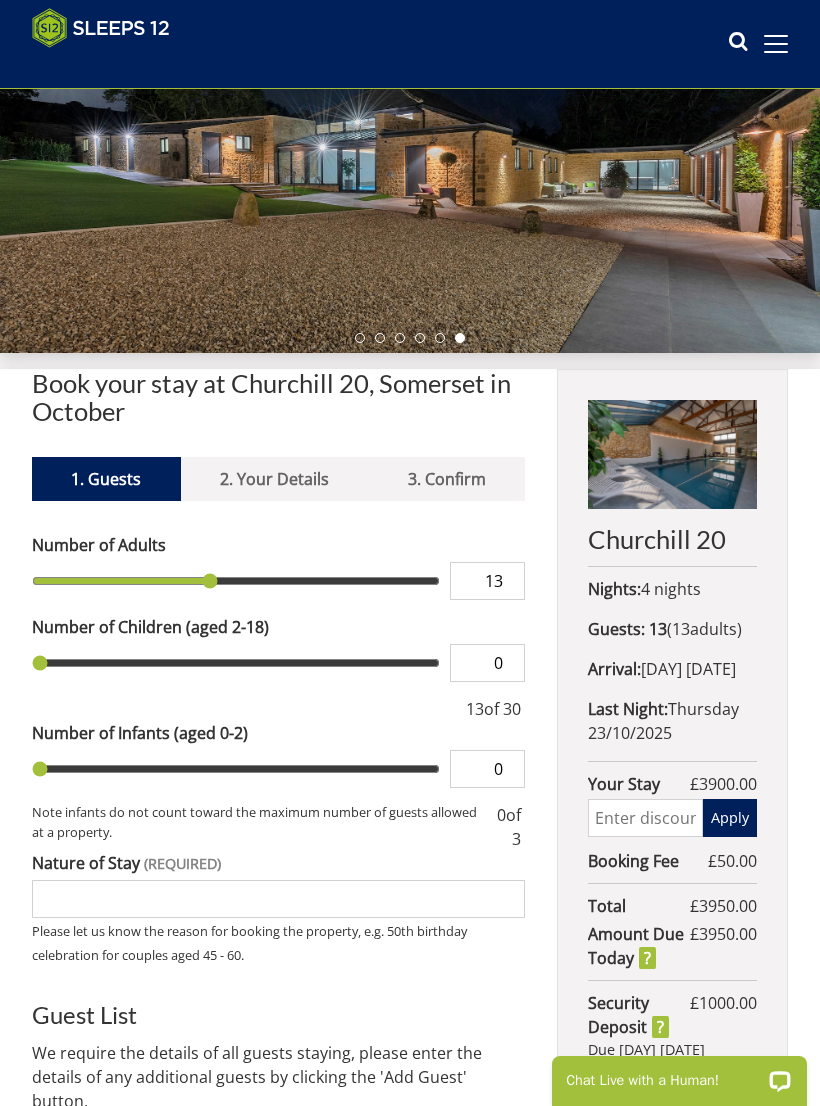 type on "14" 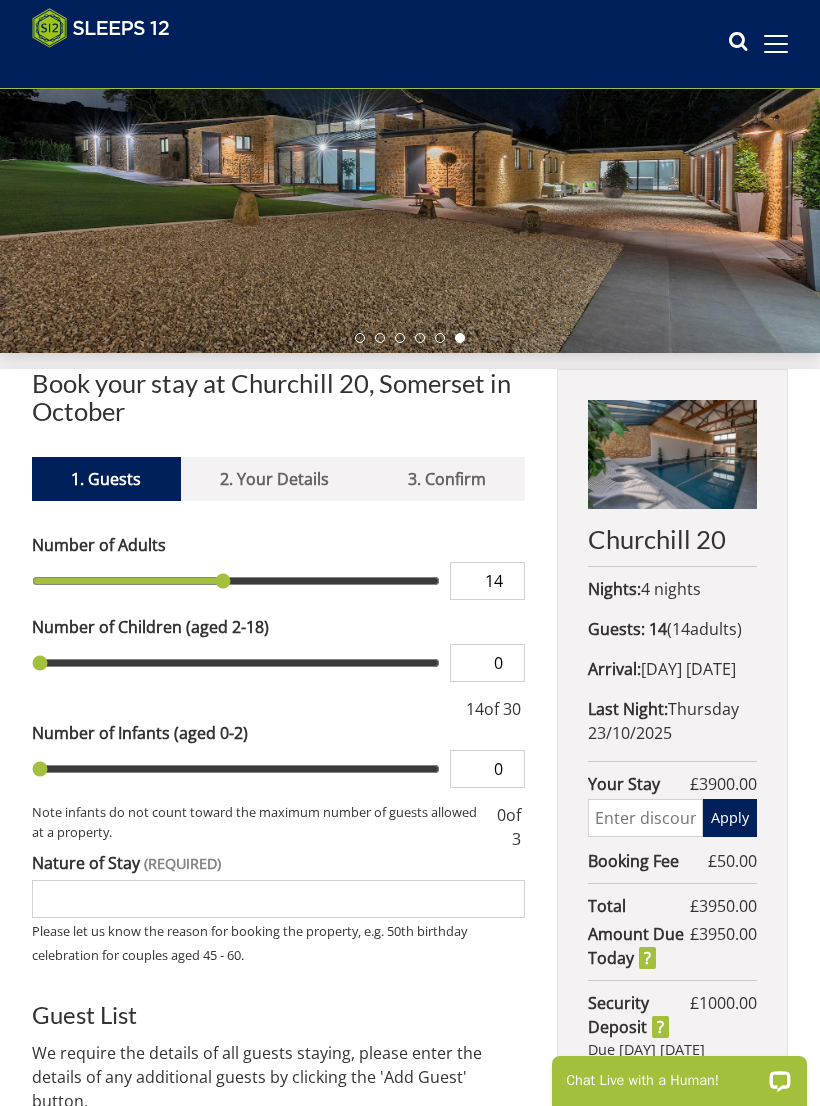 type on "15" 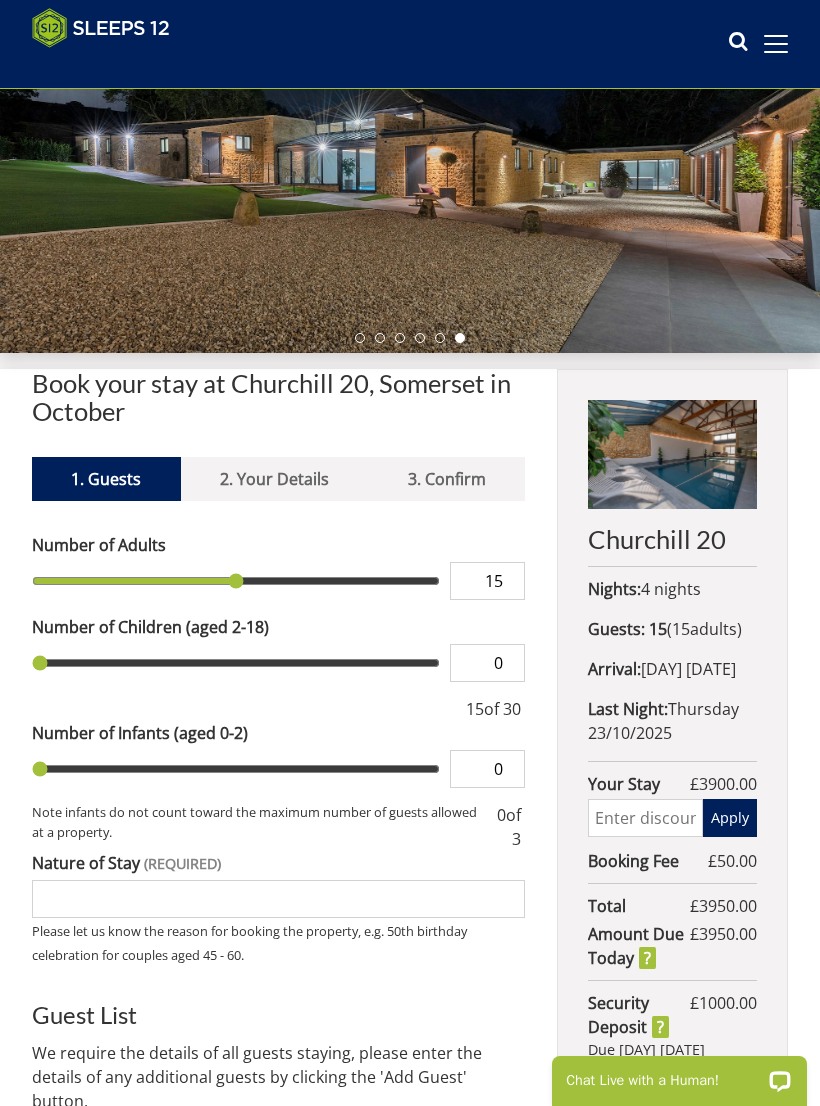 type on "14" 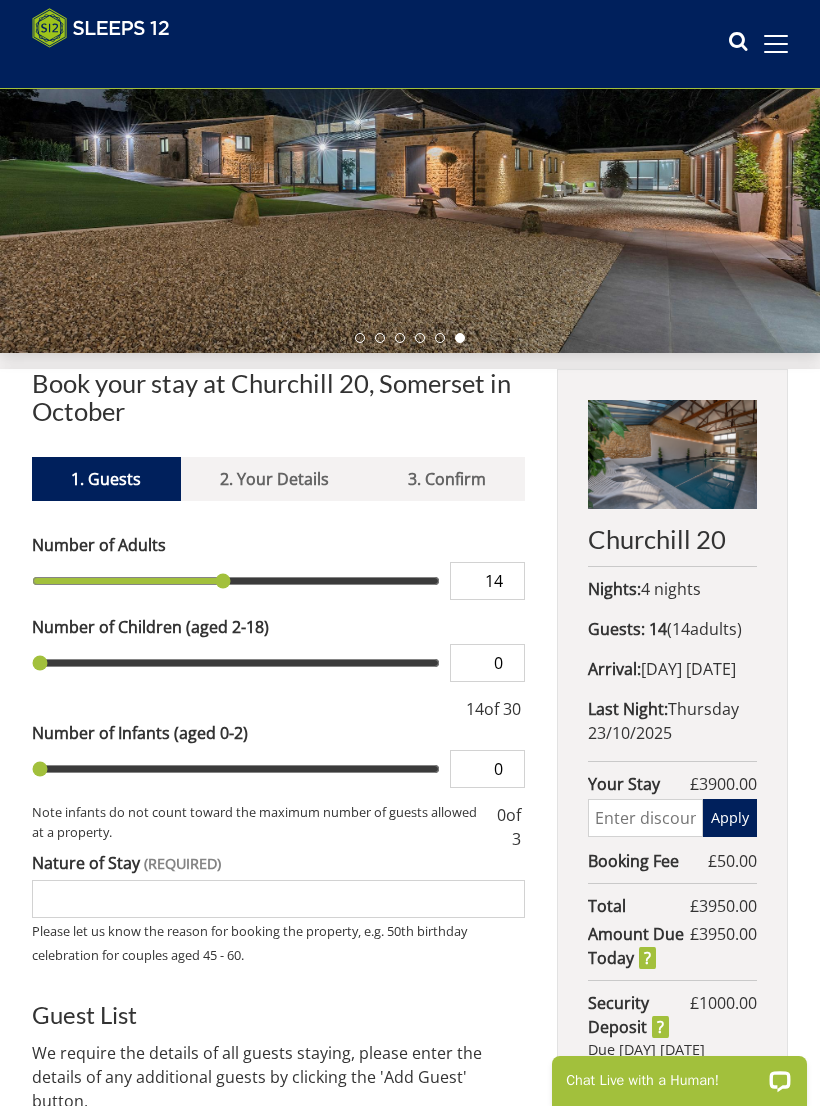 type on "13" 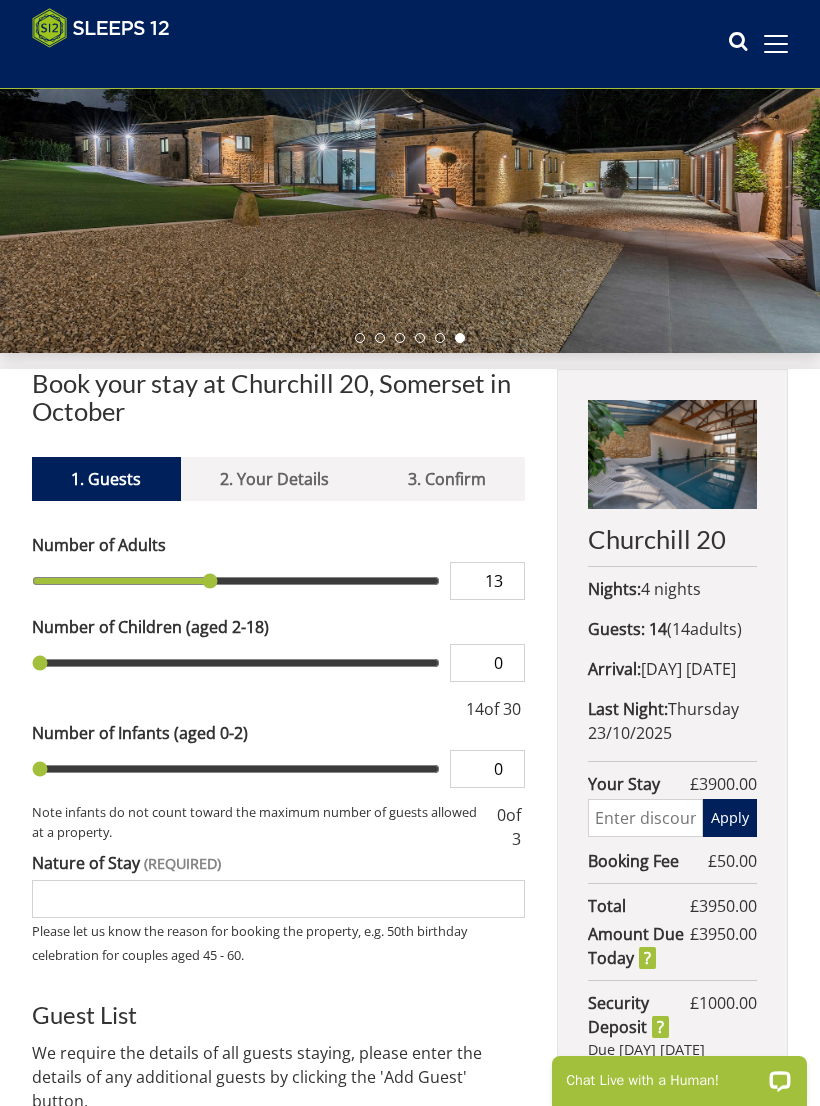type on "12" 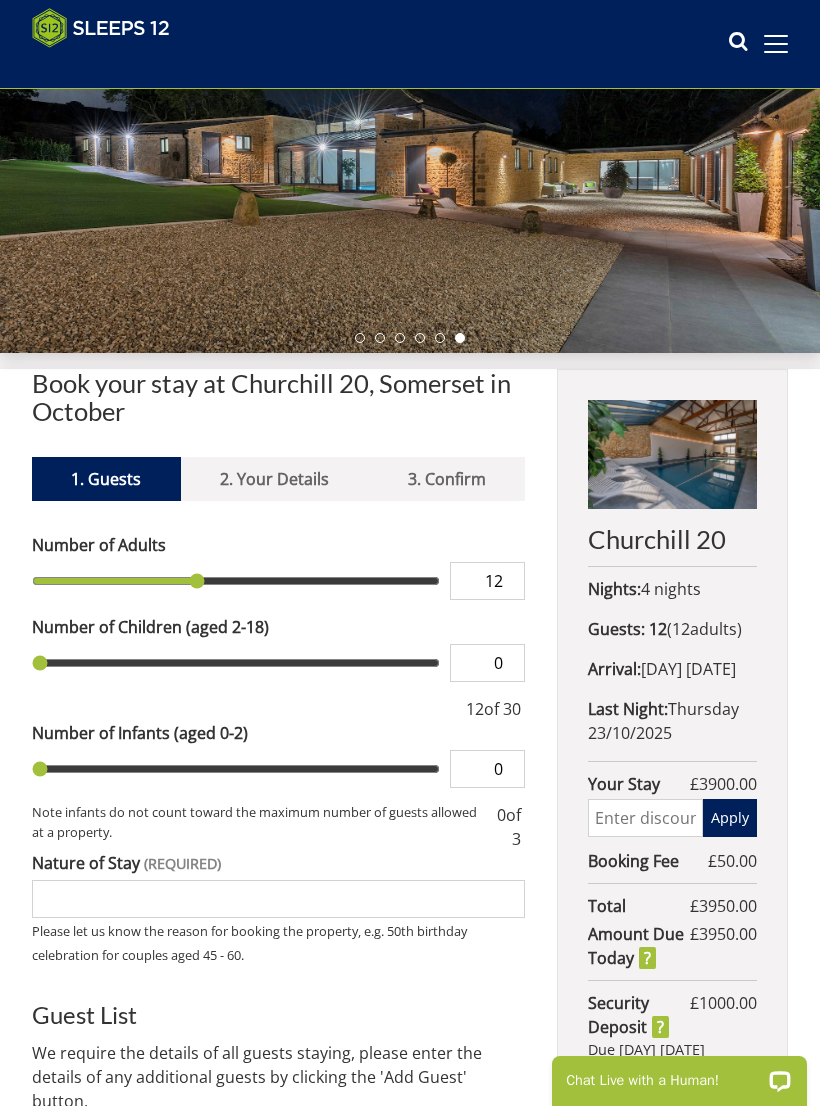 type on "11" 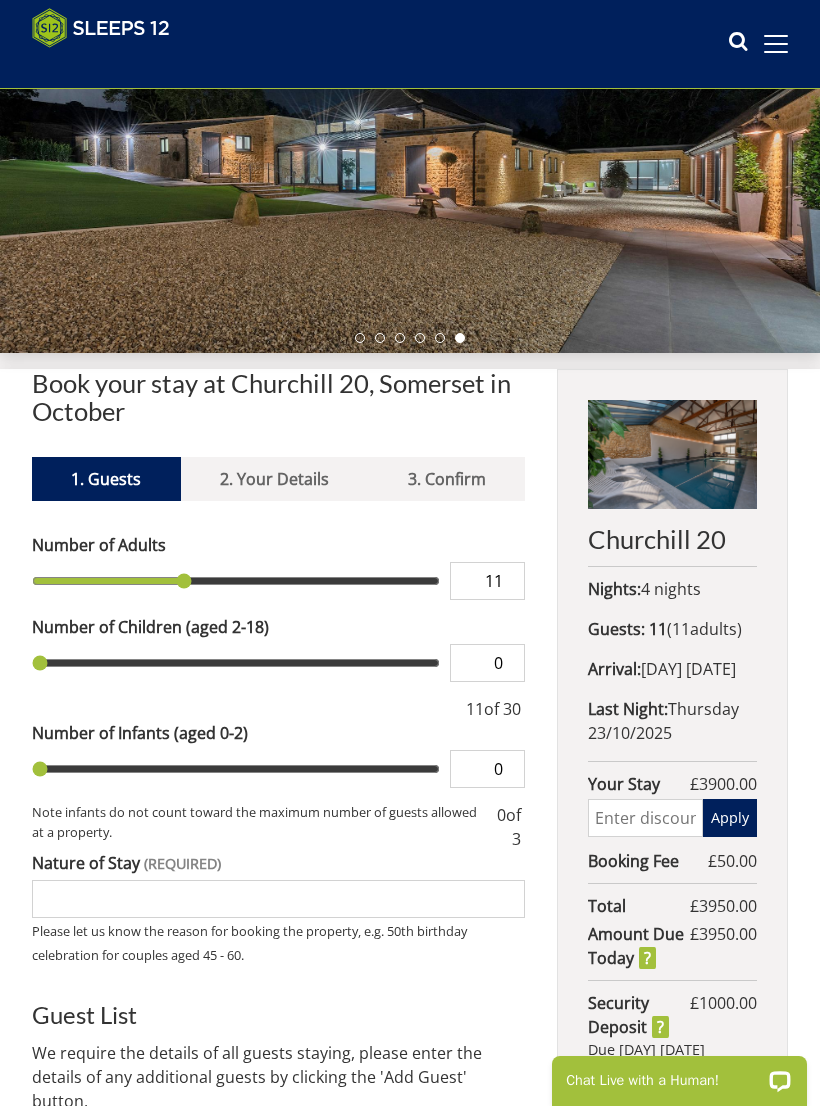 type on "10" 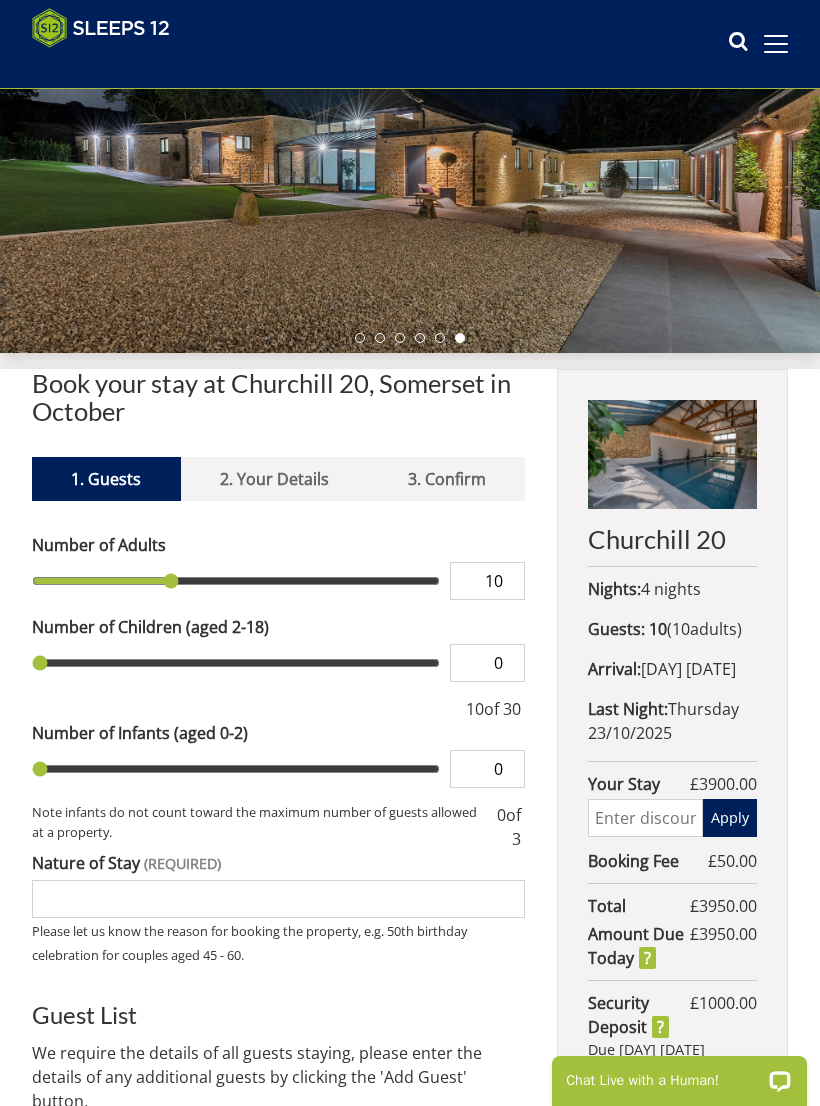type on "10" 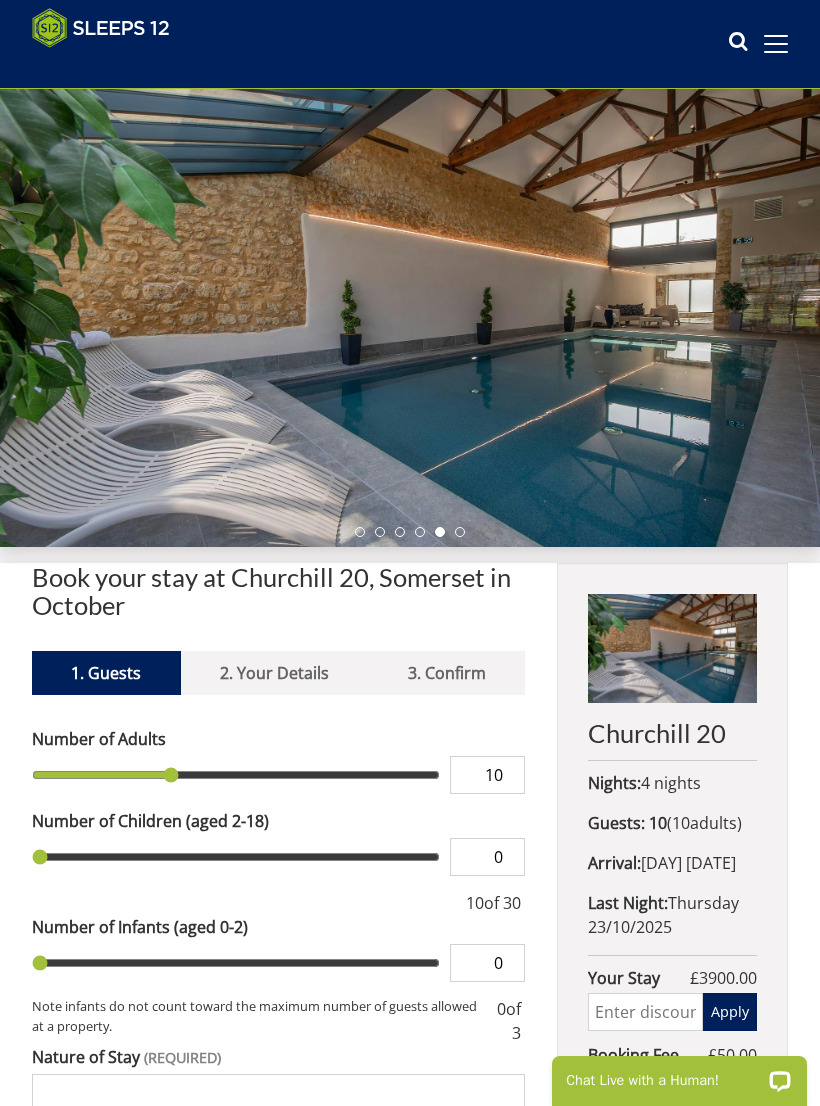 scroll, scrollTop: 0, scrollLeft: 0, axis: both 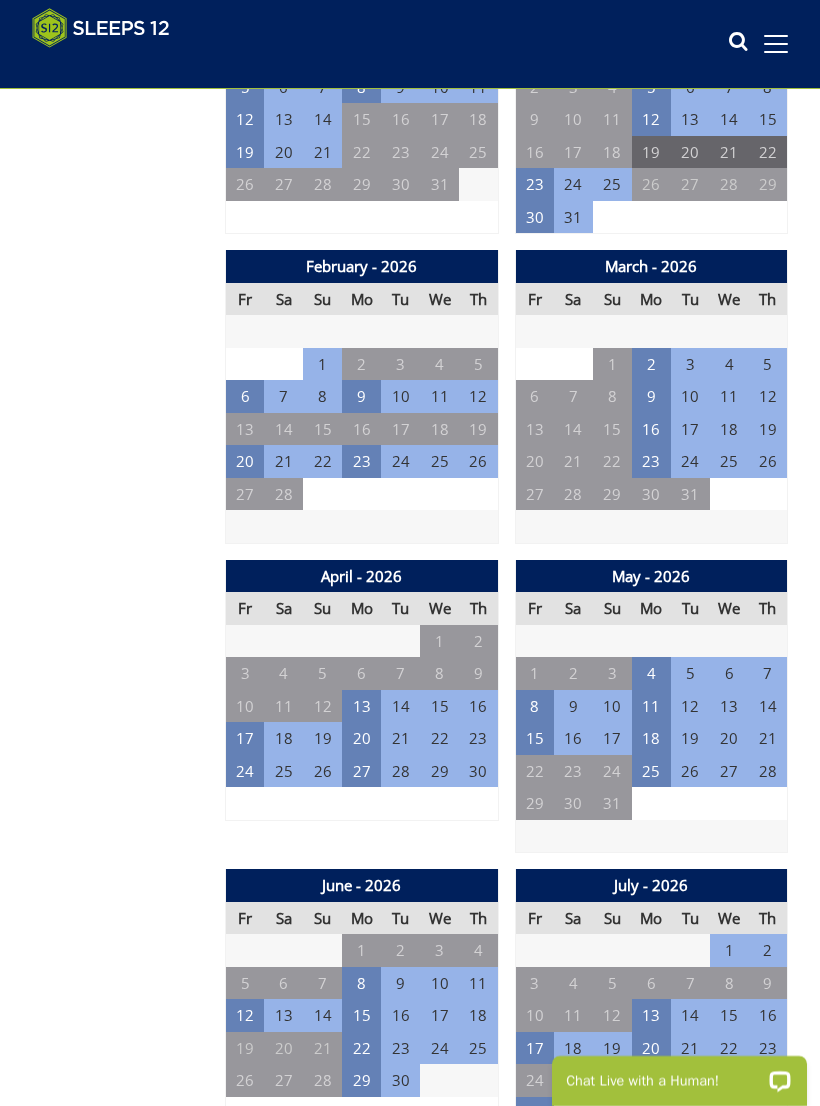 click on "17" at bounding box center [245, 738] 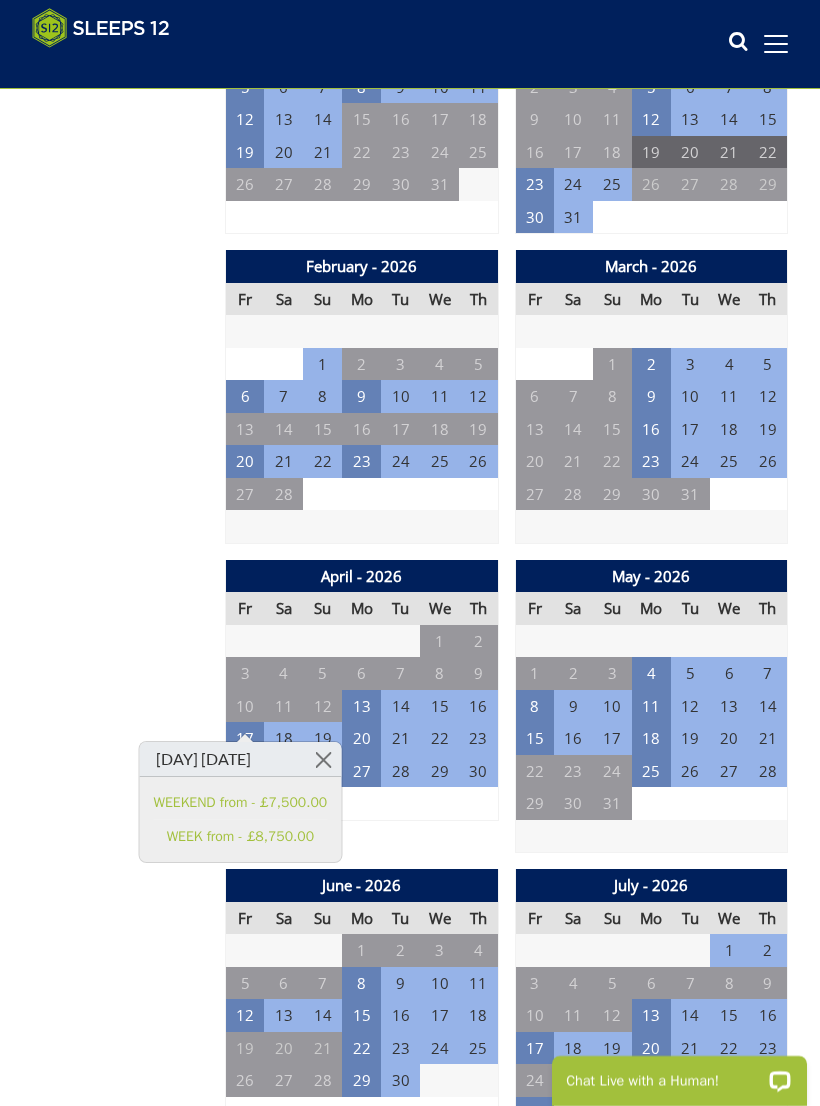 click on "WEEKEND from  - £7,500.00" at bounding box center [241, 802] 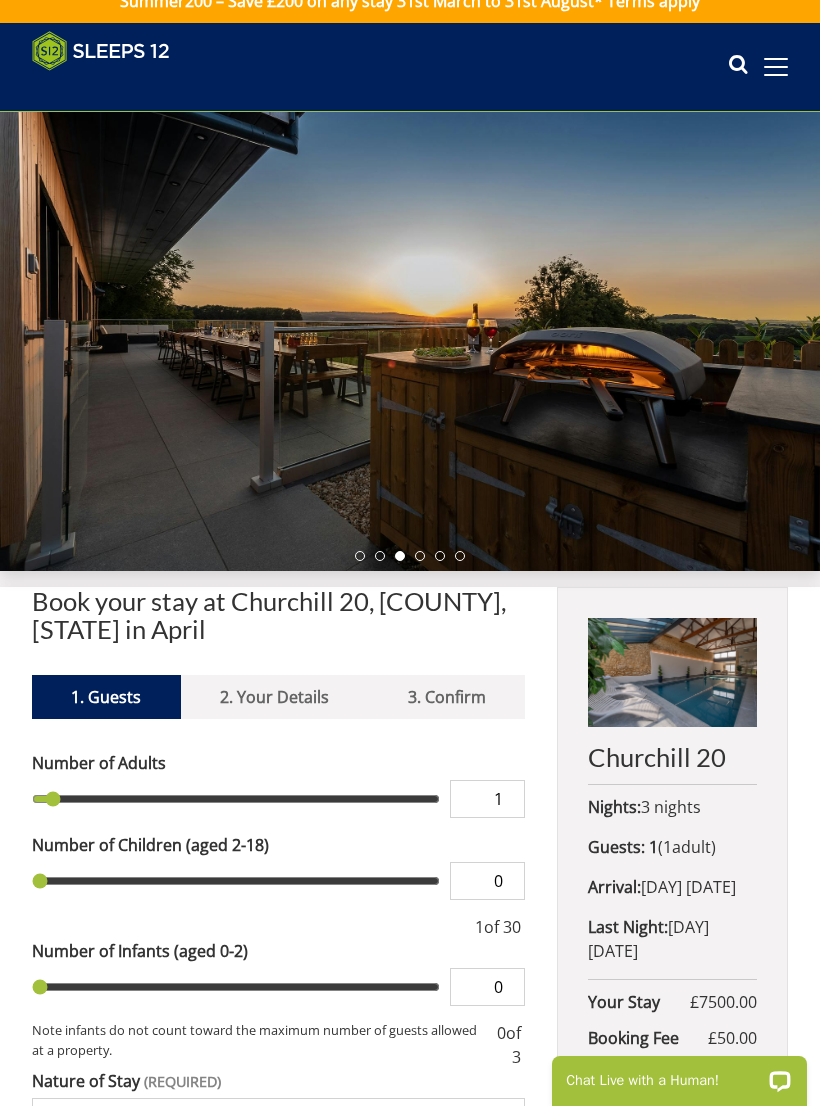 scroll, scrollTop: 0, scrollLeft: 0, axis: both 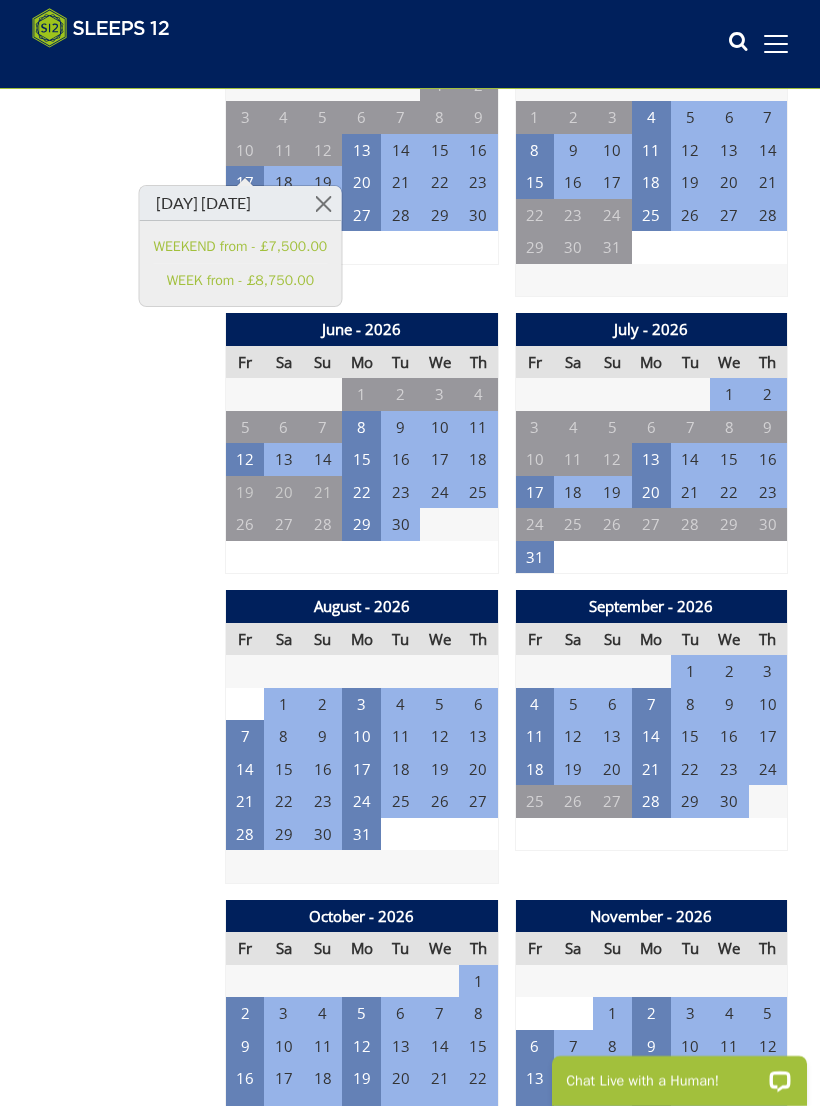 click on "1" at bounding box center [283, 704] 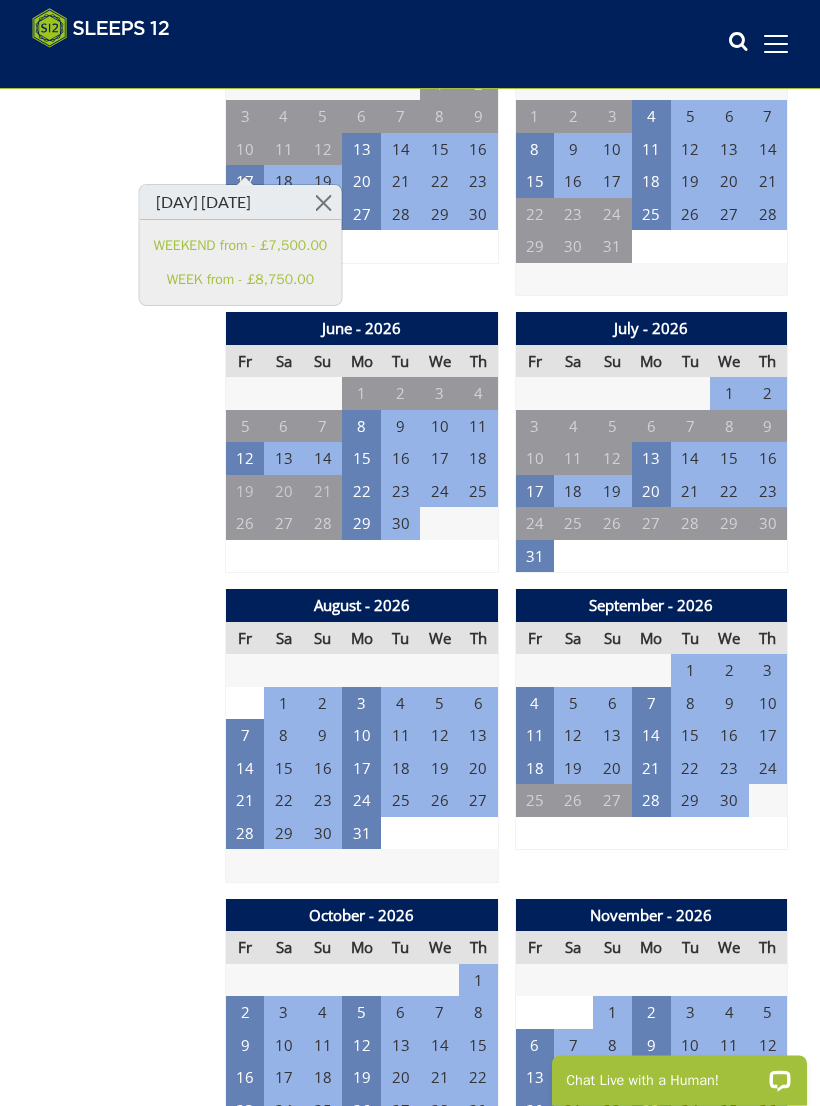 click on "Prices and Availability
You can browse the calendar to find an available start date for your stay by clicking on a start date or by entering your Arrival & Departure dates below.
Search for a Stay
Search
Check-In / Check-Out
16:00 / 10:00
Key
Available Start Date
Special Offer
Available
Booked" at bounding box center [120, 1633] 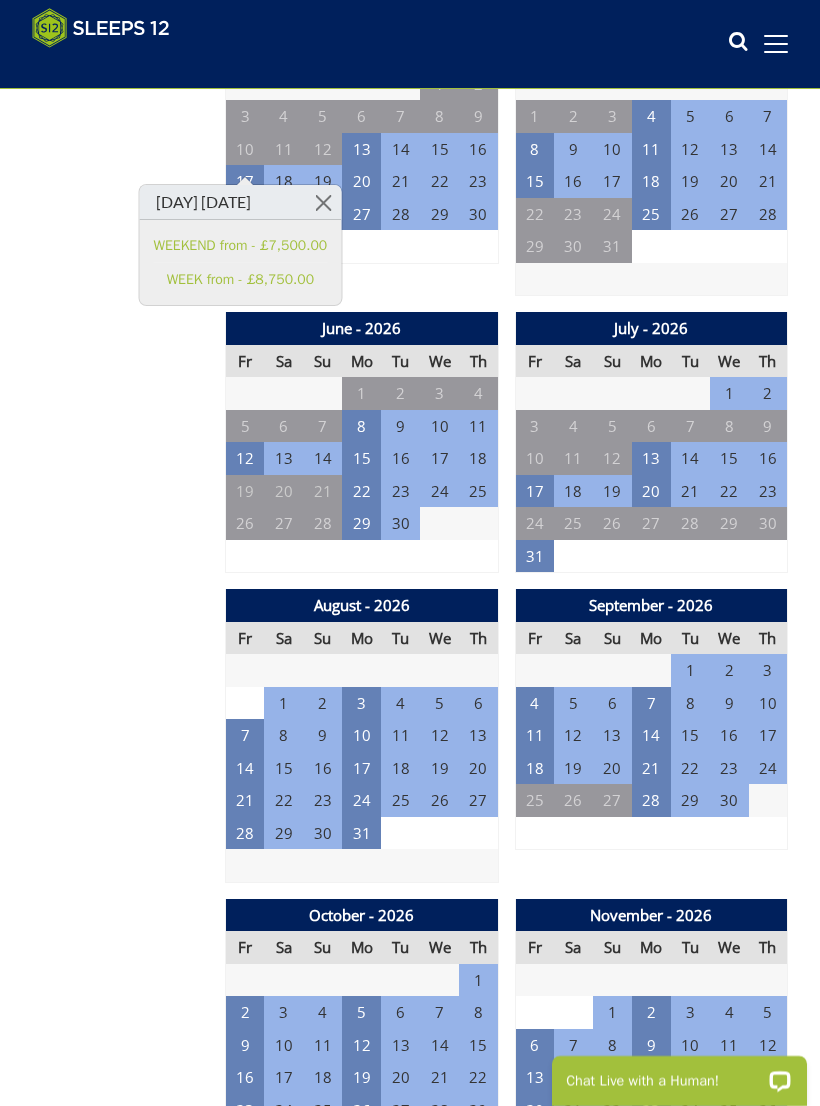 click on "[MONTH] - [YEAR]
Fr
Sa
Su
Mo
Tu
We
Th
27
28
29
30
31
1
2
3
4
5
6
7
8
9
10
11" at bounding box center [362, 150] 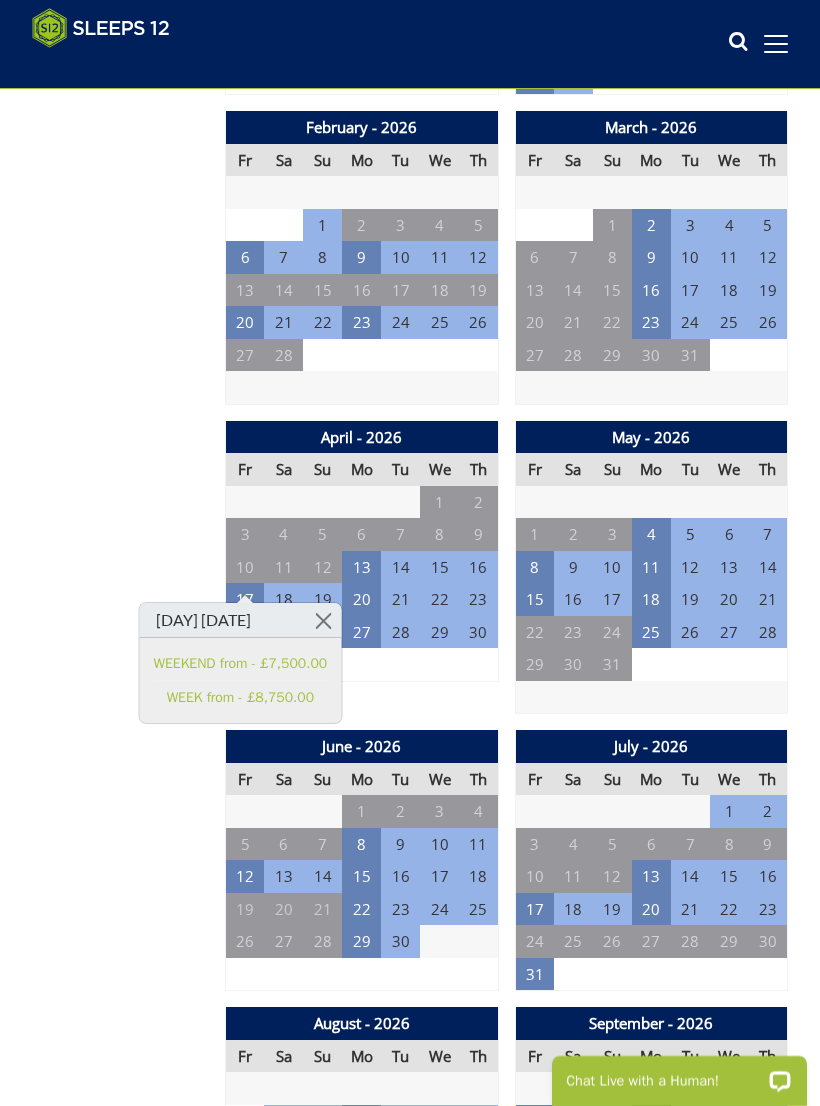 scroll, scrollTop: 1543, scrollLeft: 0, axis: vertical 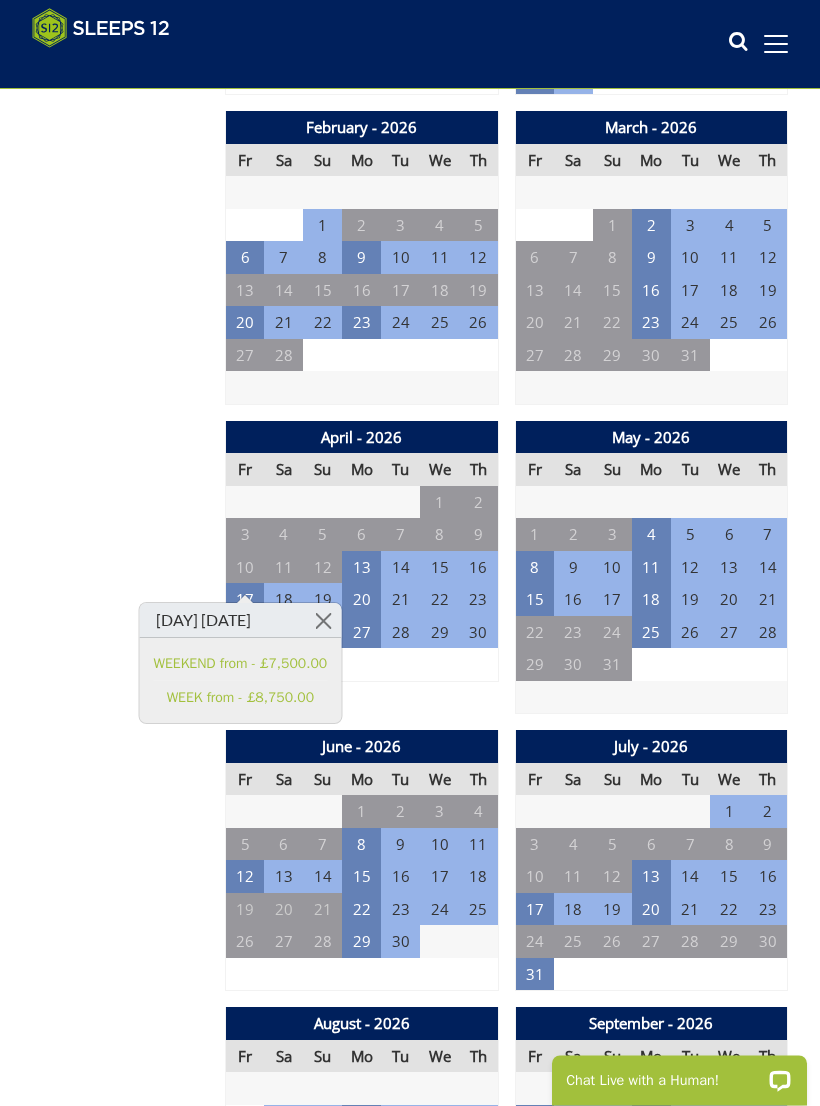 click at bounding box center (323, 621) 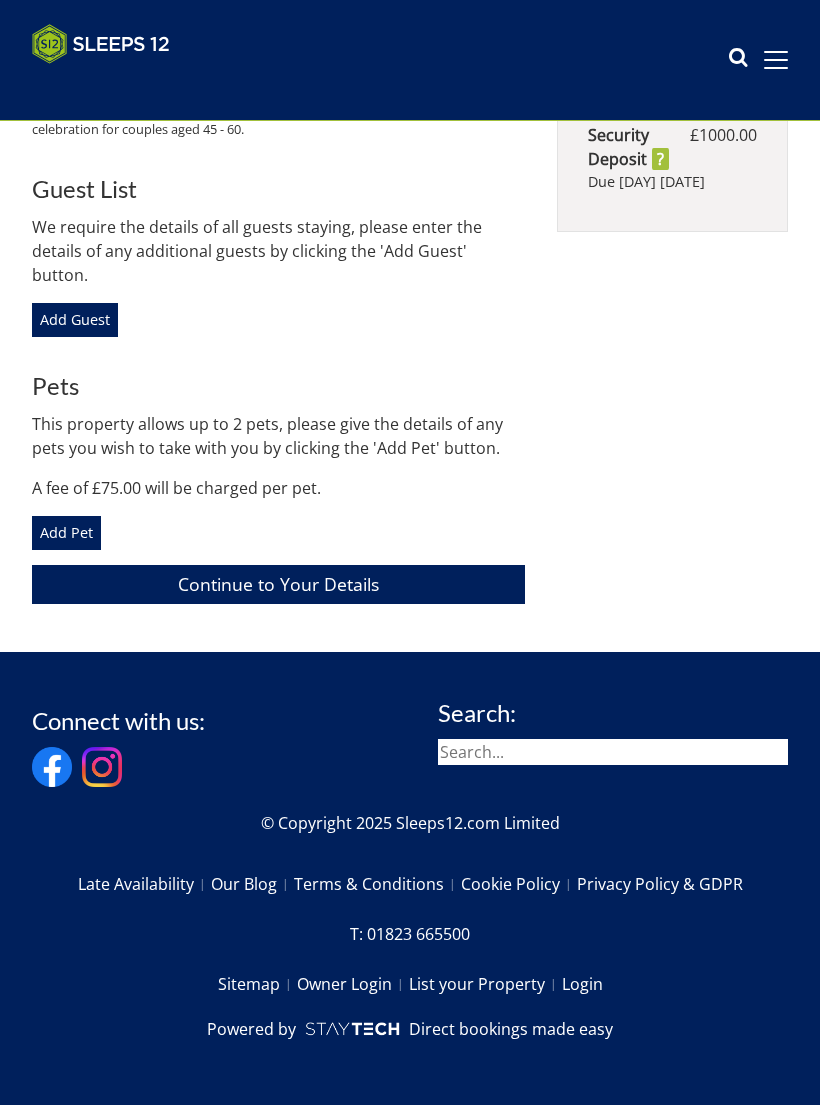 click on "Search
Menu
Properties
My Booking
Contact Us  01823 665500
Search  Check Availability" at bounding box center [410, 60] 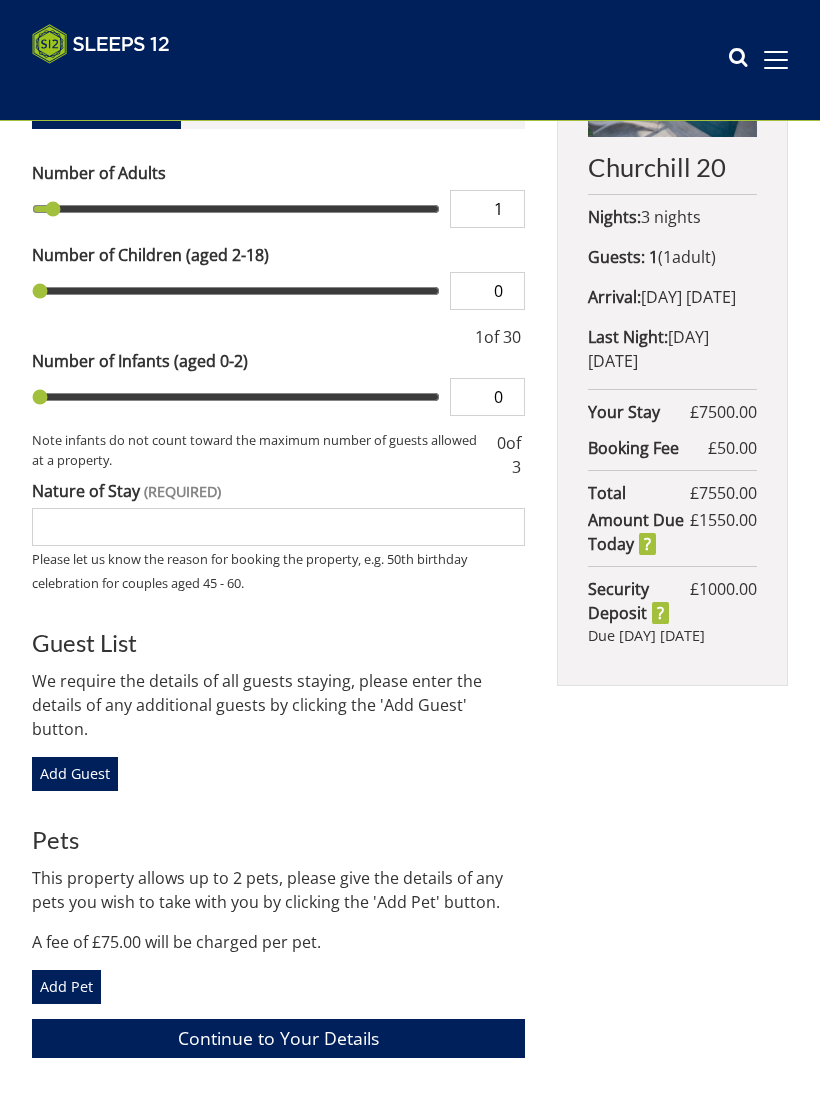 click on "Please Note:
You have added
0  guest s
above the base occupancy which incurs a fee of
£ 0.00
Number of Adults
1
Number of Children (aged 2-18)
0
1  of 30
Number of Infants (aged 0-2)
0
Note infants do not count toward the maximum number of guests
allowed at a property.
0  of 3
Nature of Stay
Please let us know the reason for booking the
property, e.g. 50th birthday celebration for couples
aged 45 - 60.
Guest List
Add Guest
Pets" at bounding box center [278, 609] 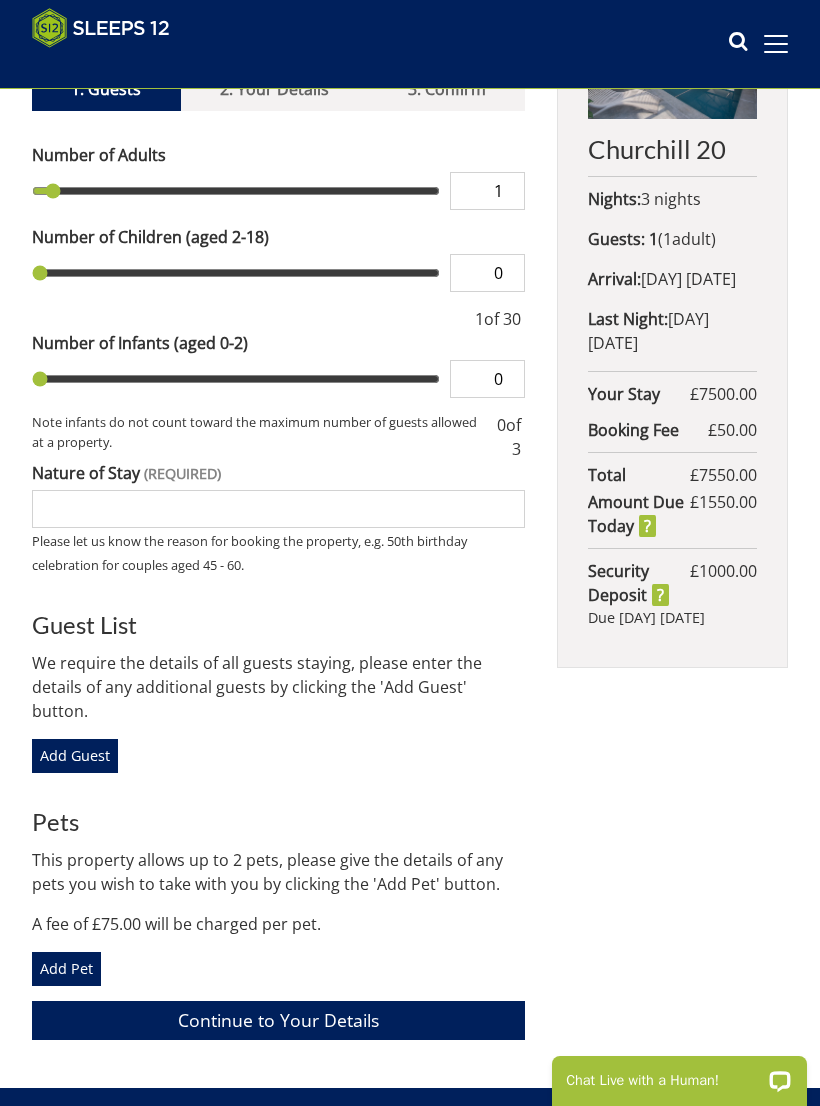 scroll, scrollTop: 0, scrollLeft: 0, axis: both 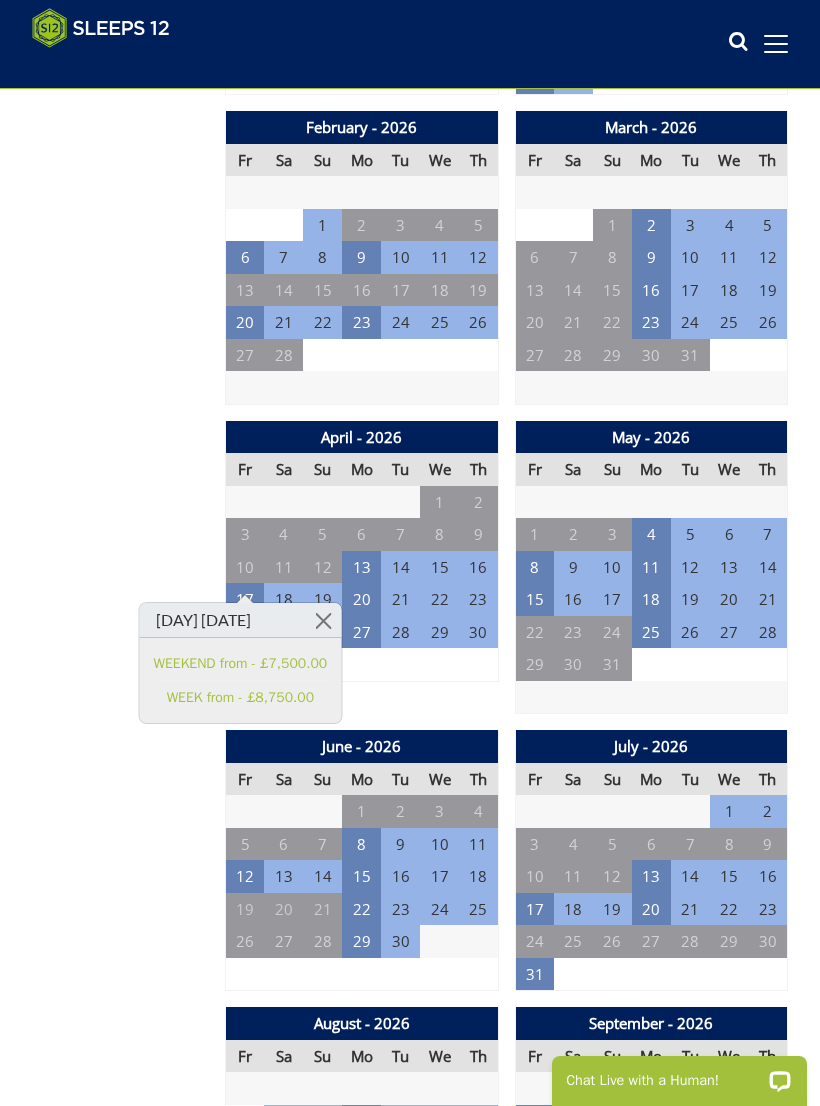 click at bounding box center (323, 620) 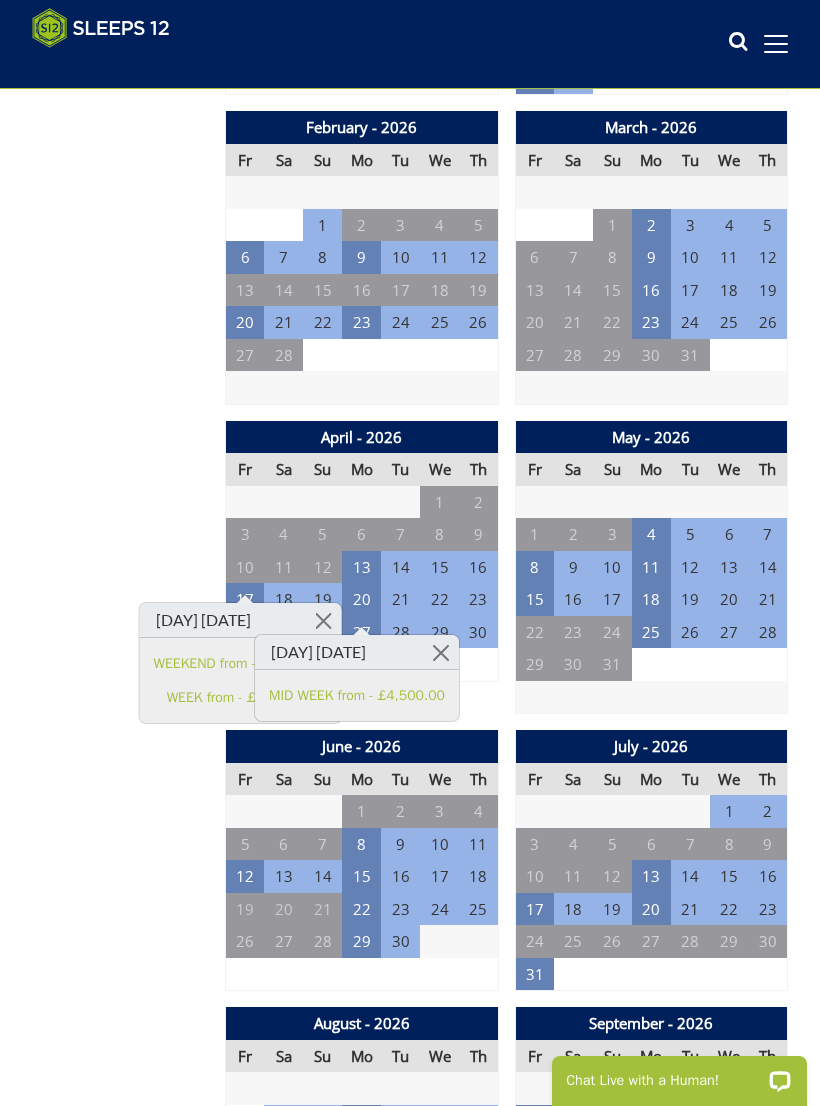 click on "27" at bounding box center (361, 632) 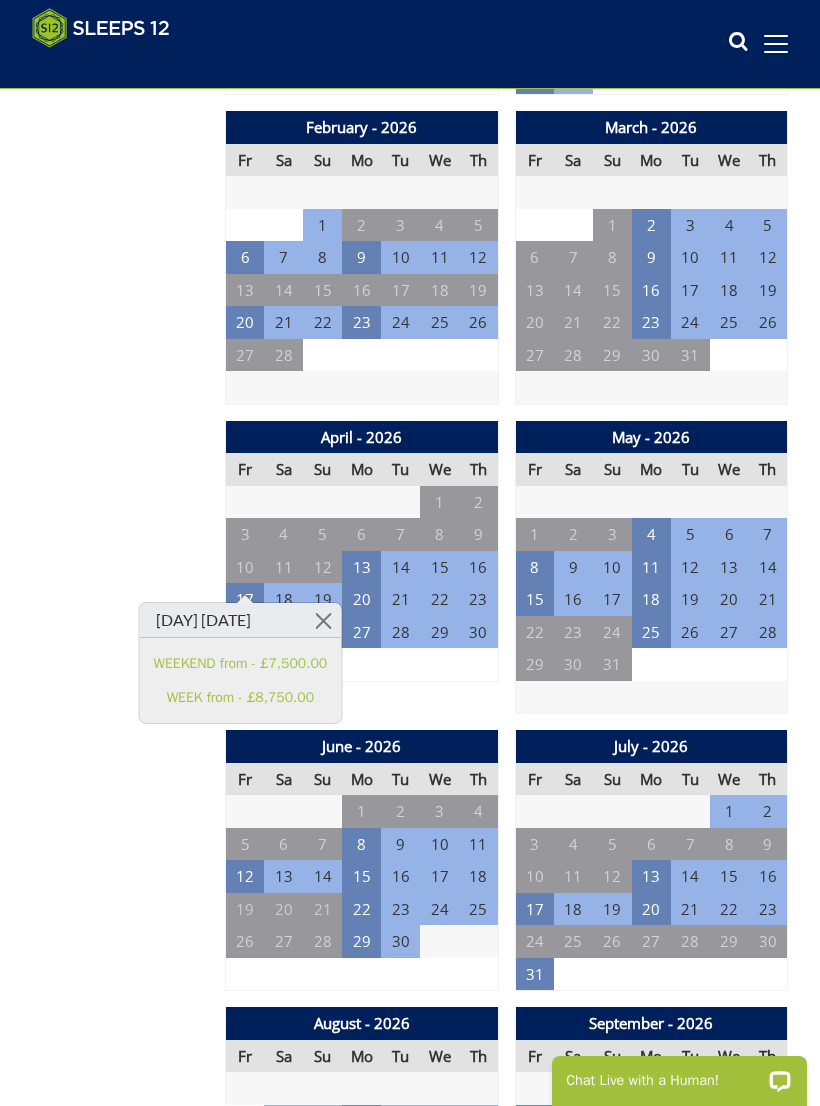 click at bounding box center [323, 620] 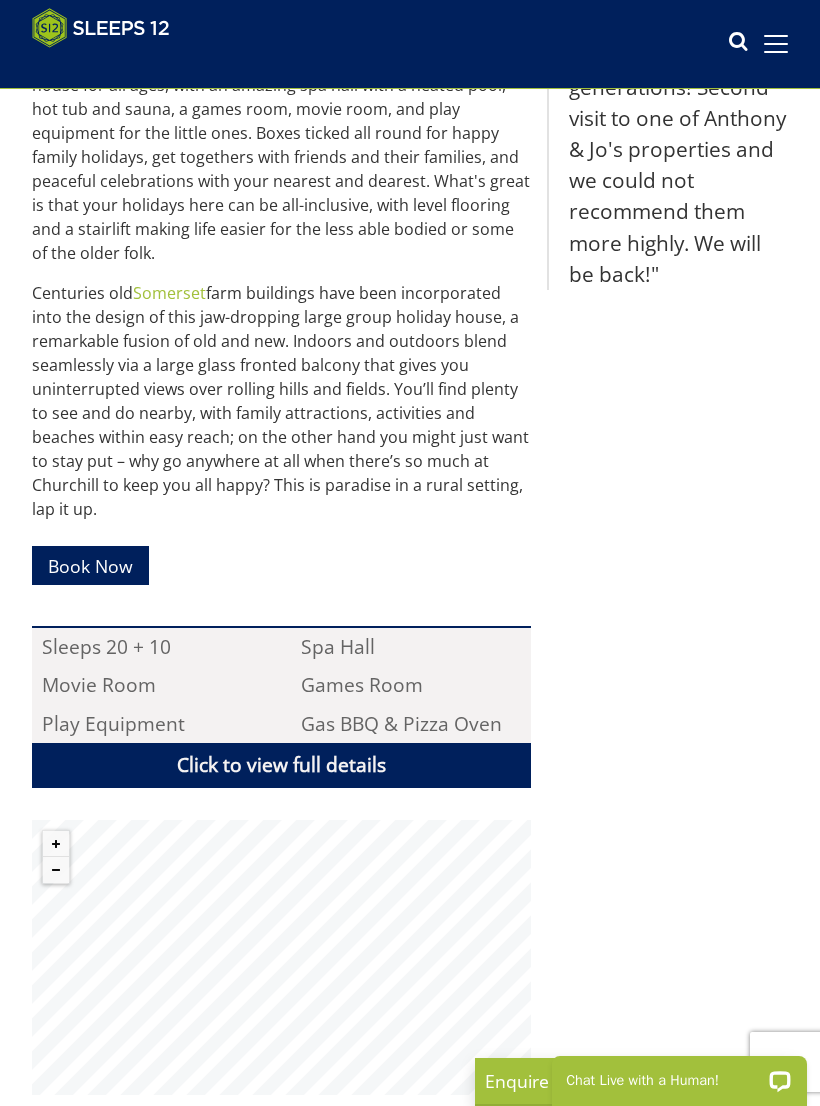 scroll, scrollTop: 907, scrollLeft: 0, axis: vertical 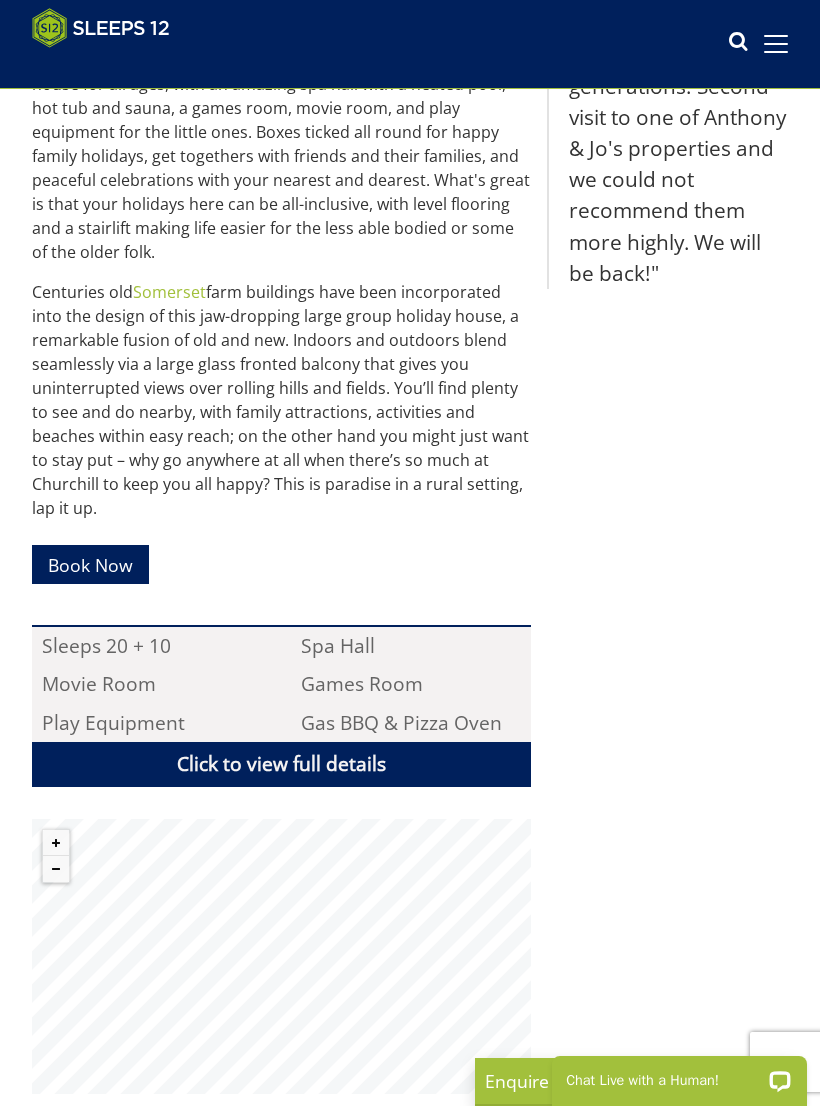 click on "Book Now" at bounding box center [90, 564] 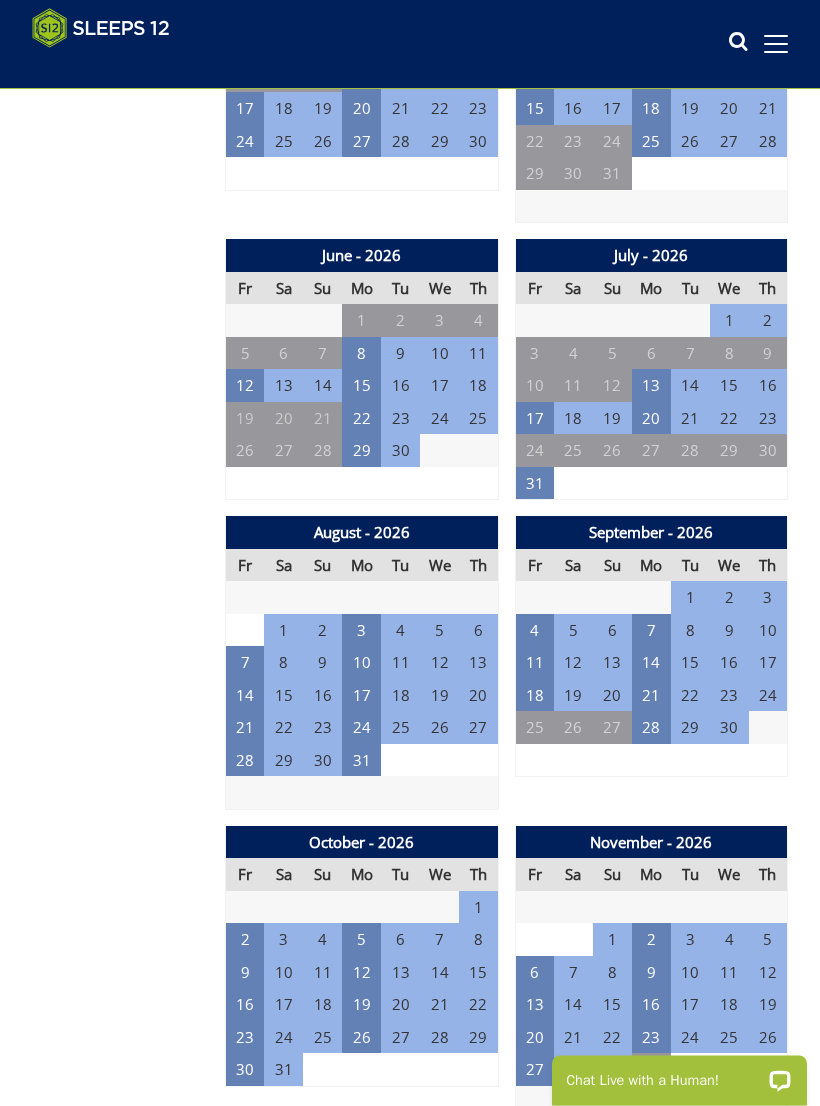 scroll, scrollTop: 2022, scrollLeft: 0, axis: vertical 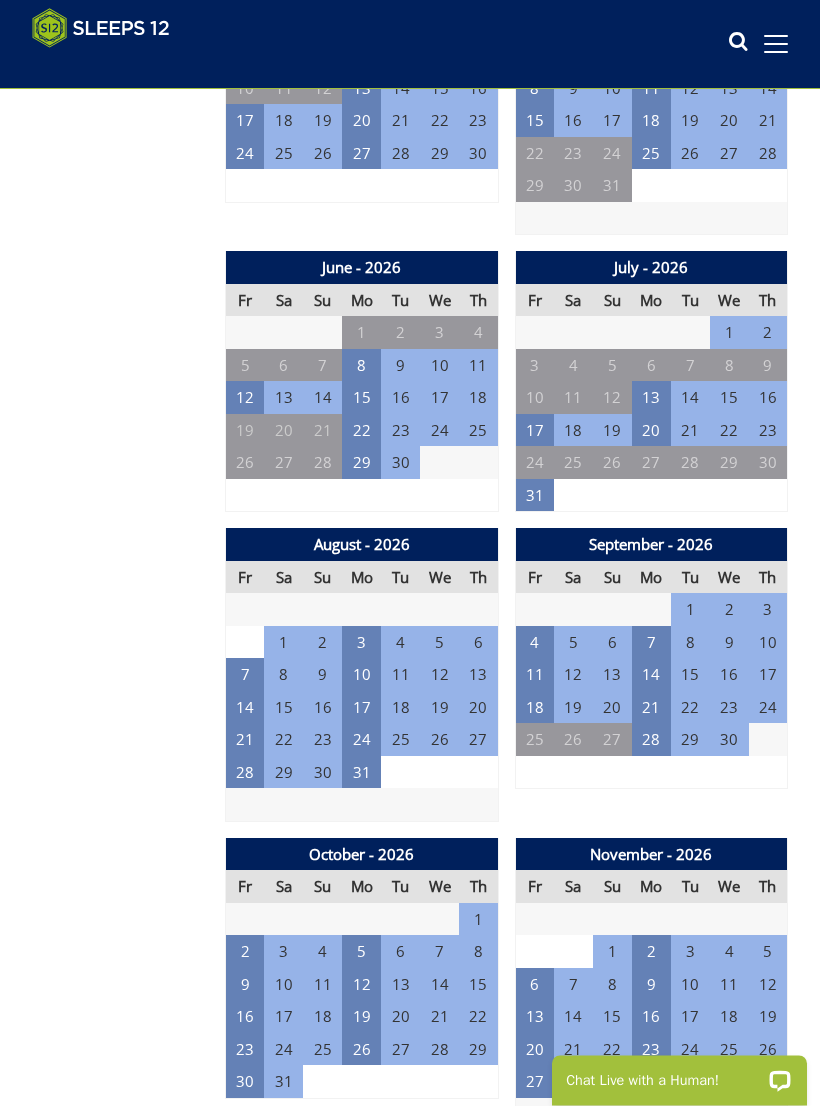 click on "1" at bounding box center [283, 643] 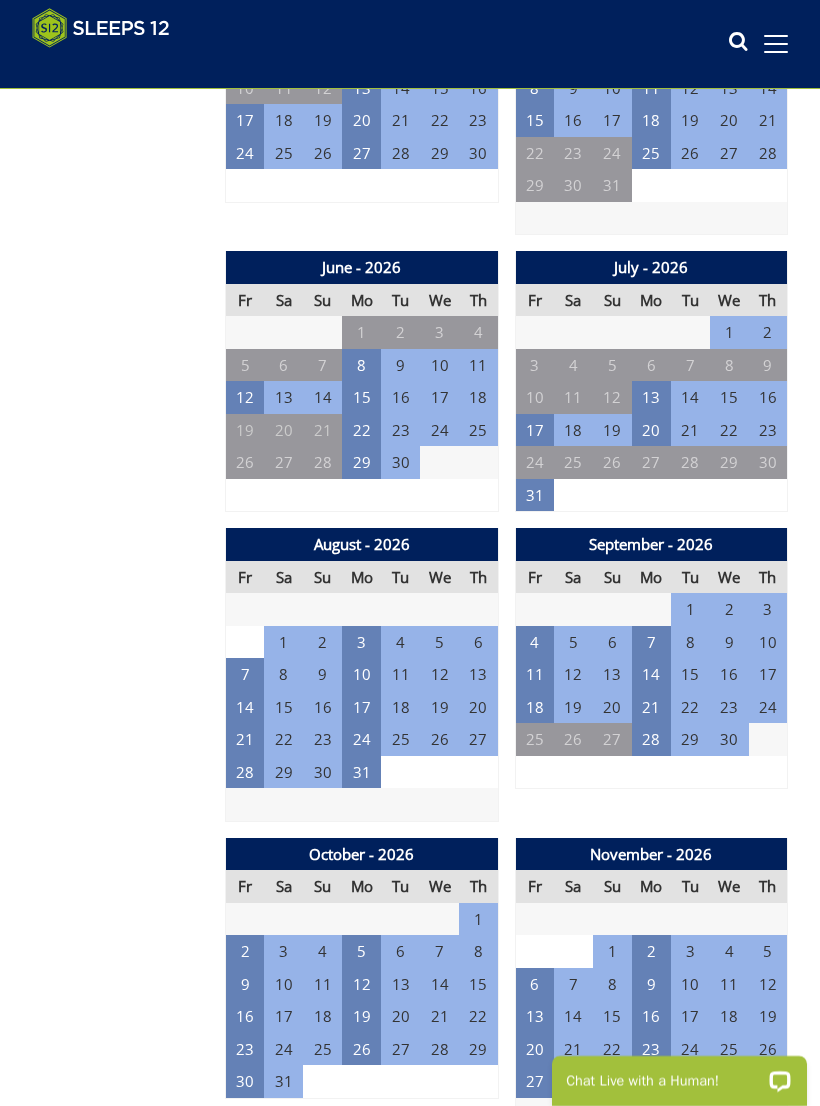 click on "1" at bounding box center (283, 642) 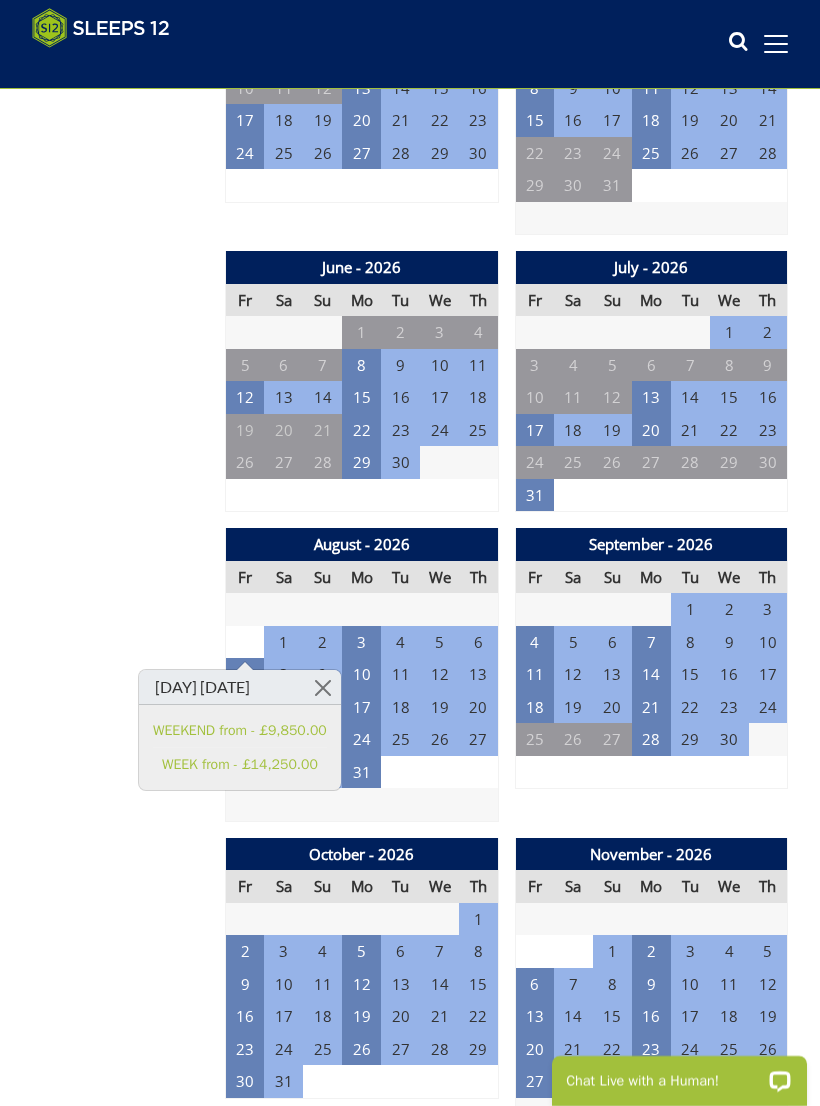 click at bounding box center (323, 687) 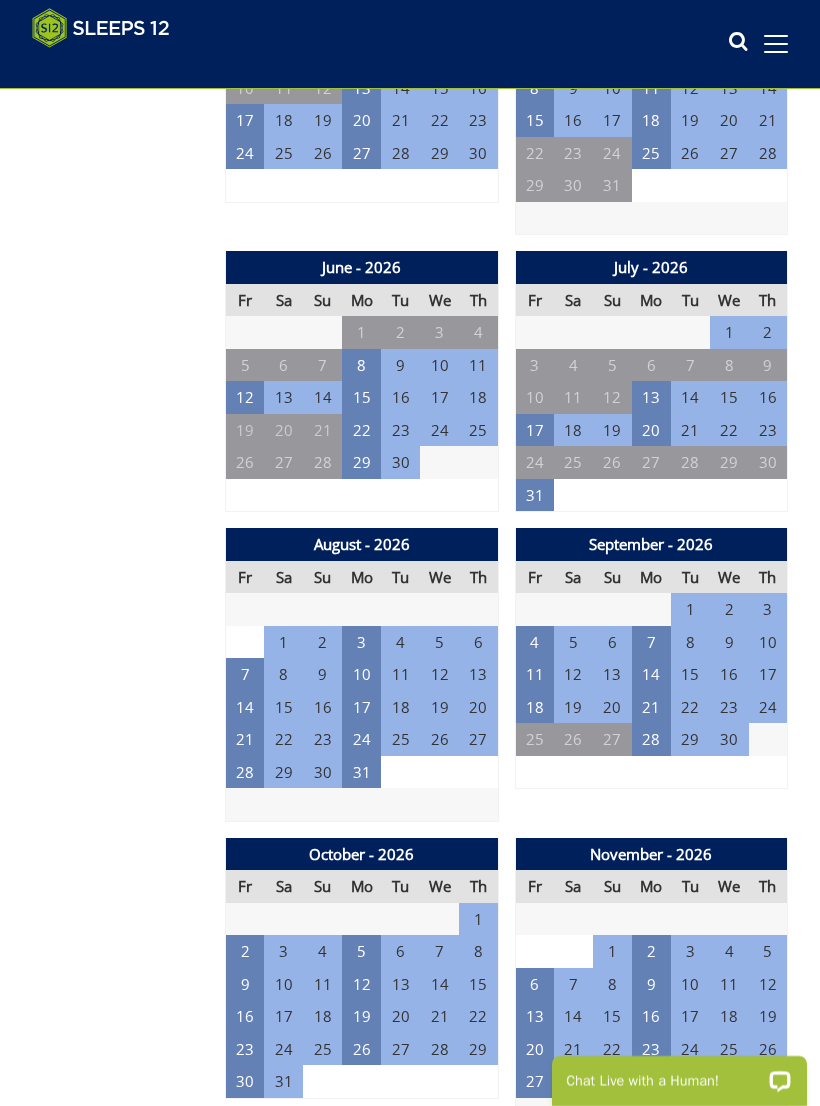 click on "31" at bounding box center (534, 495) 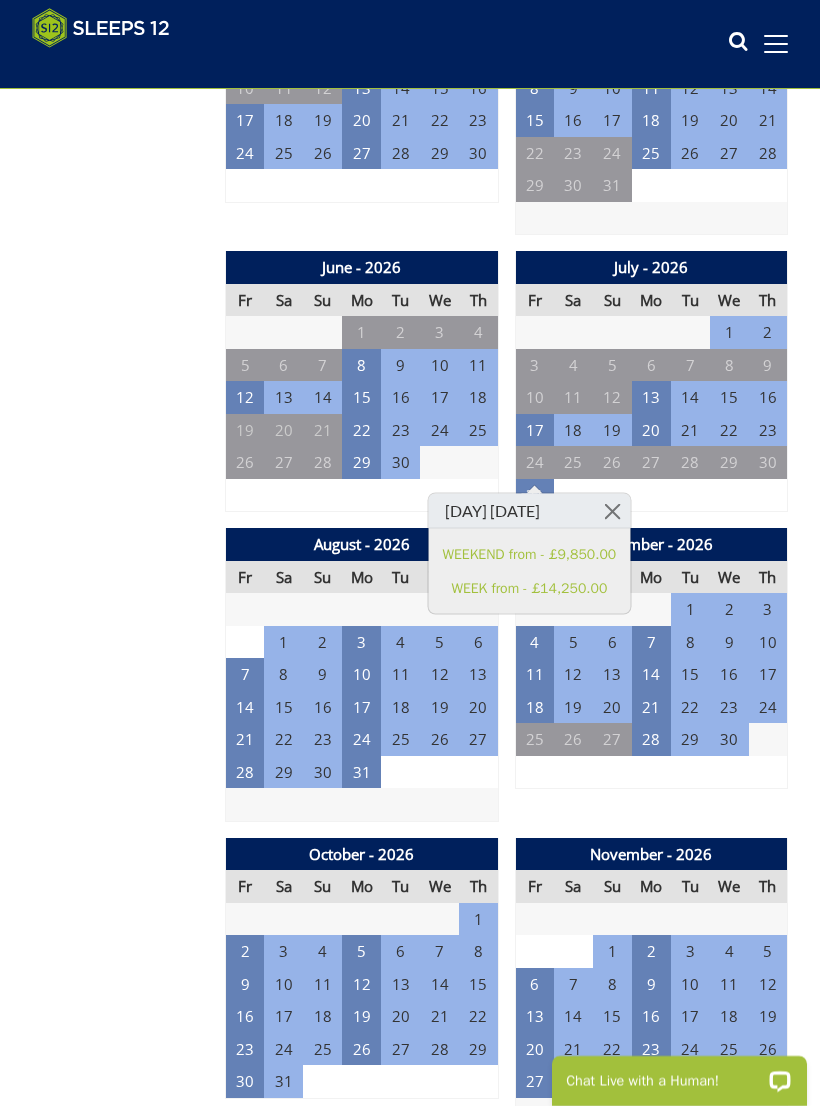 click on "WEEKEND from  - £9,850.00" at bounding box center (530, 553) 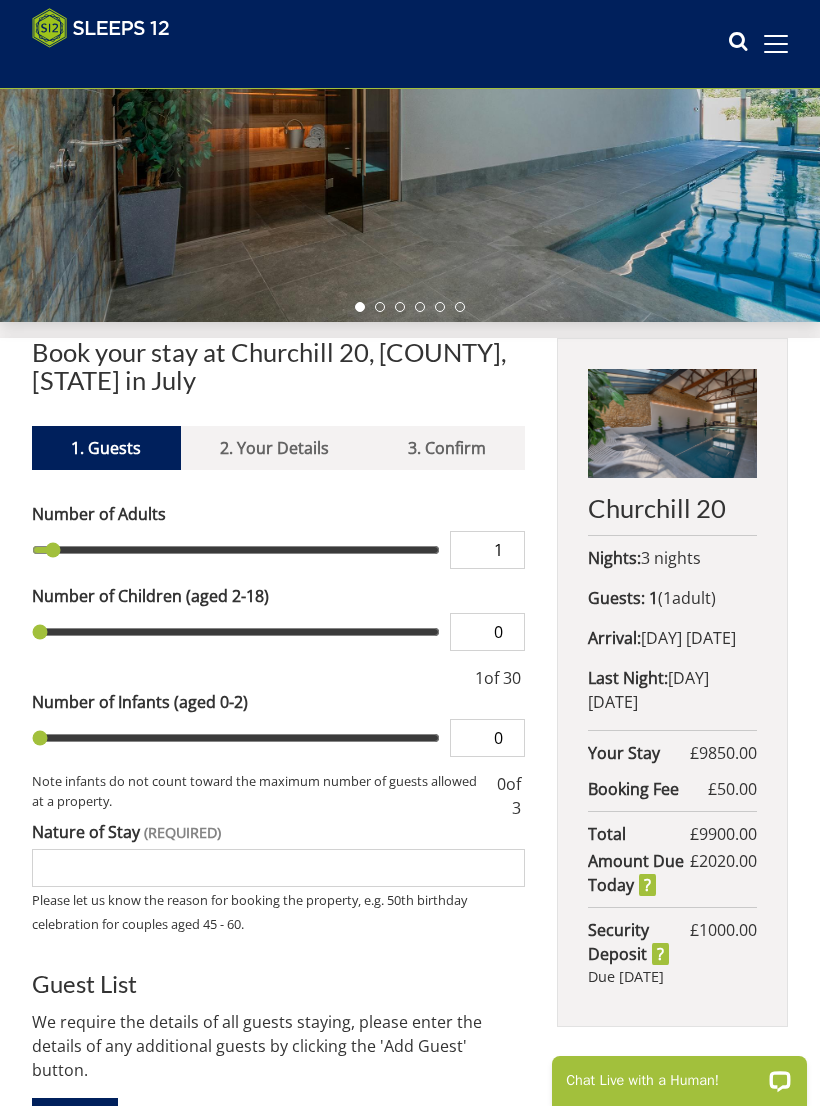 scroll, scrollTop: 269, scrollLeft: 0, axis: vertical 